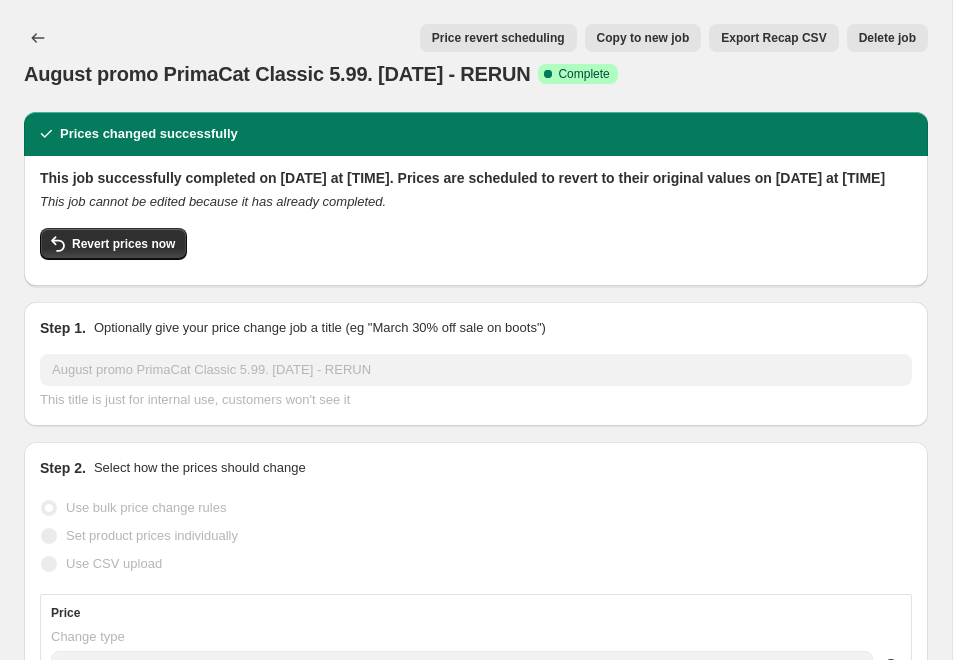 scroll, scrollTop: 0, scrollLeft: 0, axis: both 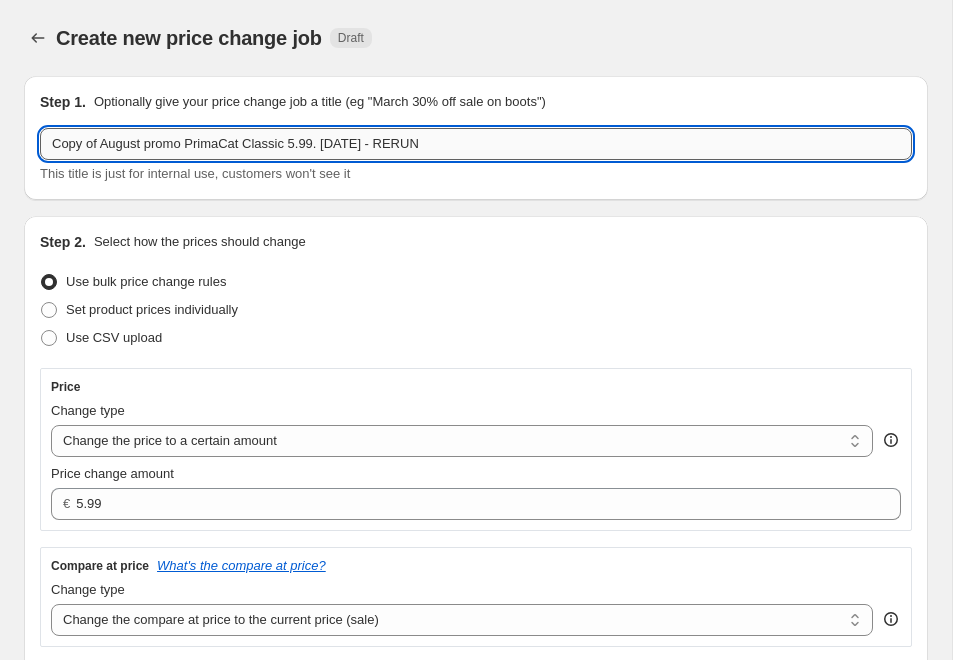 click on "Copy of August promo PrimaCat Classic 5.99. [DATE] - RERUN" at bounding box center (476, 144) 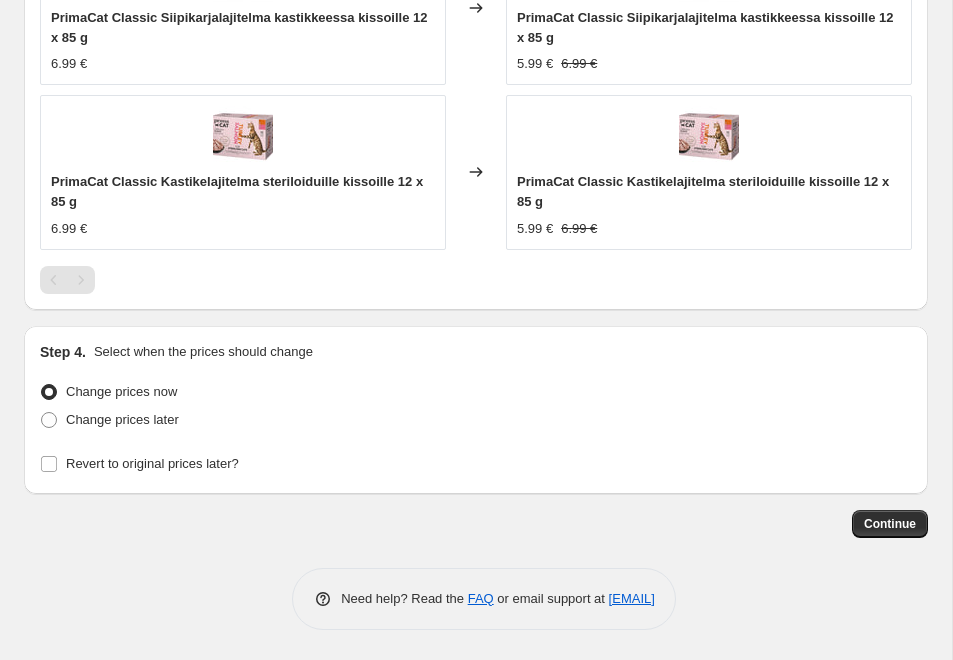 scroll, scrollTop: 1618, scrollLeft: 0, axis: vertical 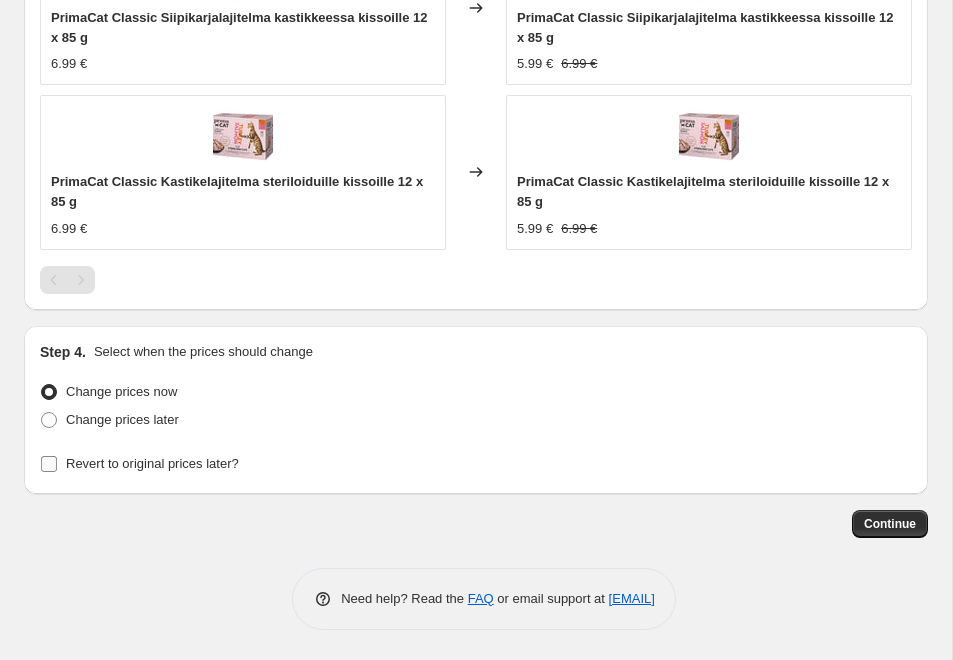 type on "August promo PrimaCat Classic 5.99. [DATE] - RERUN v2" 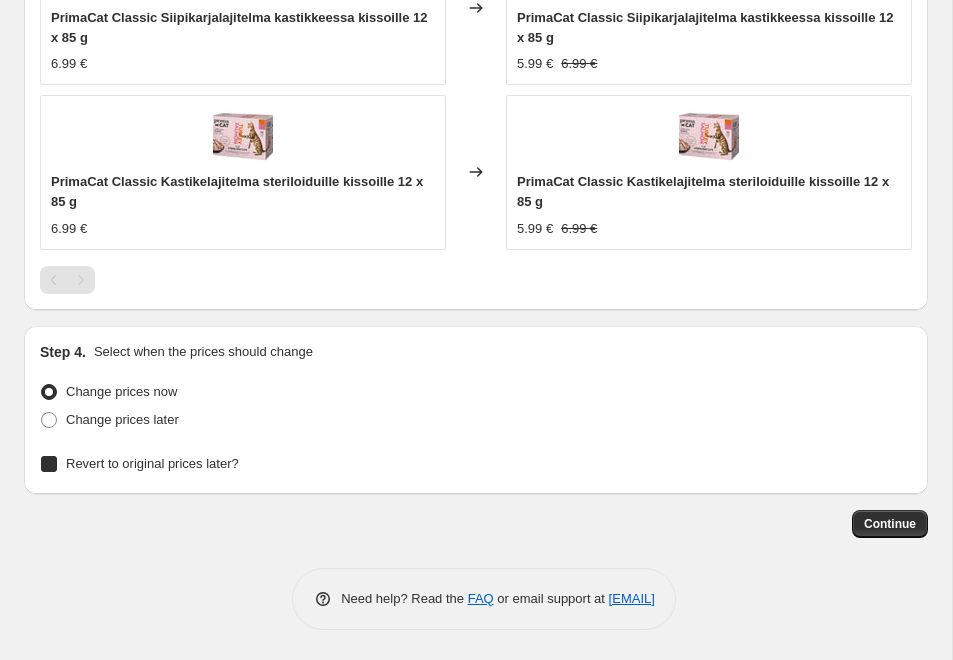 checkbox on "true" 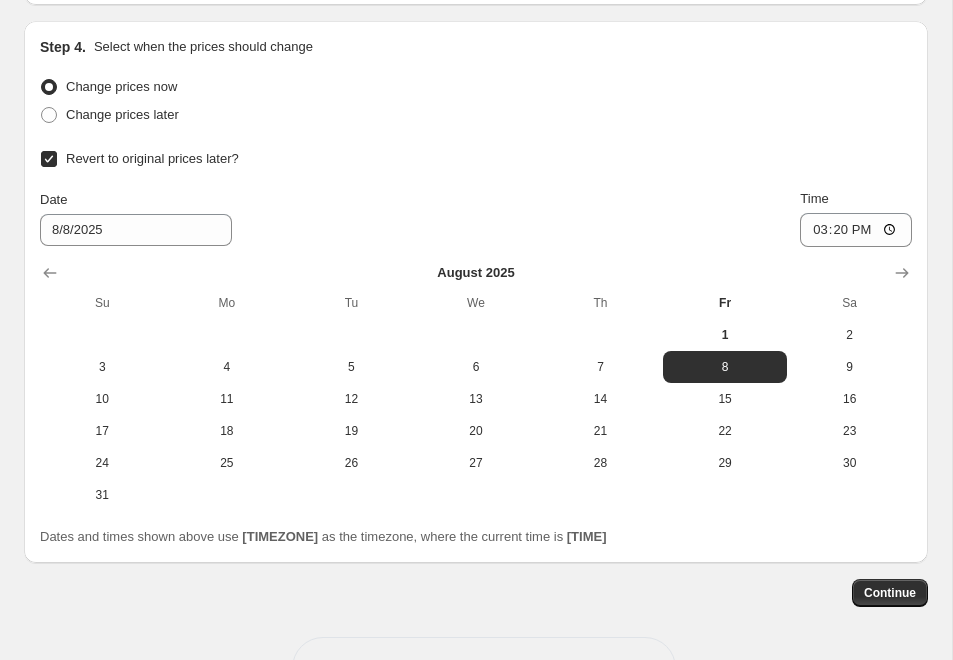 scroll, scrollTop: 1994, scrollLeft: 0, axis: vertical 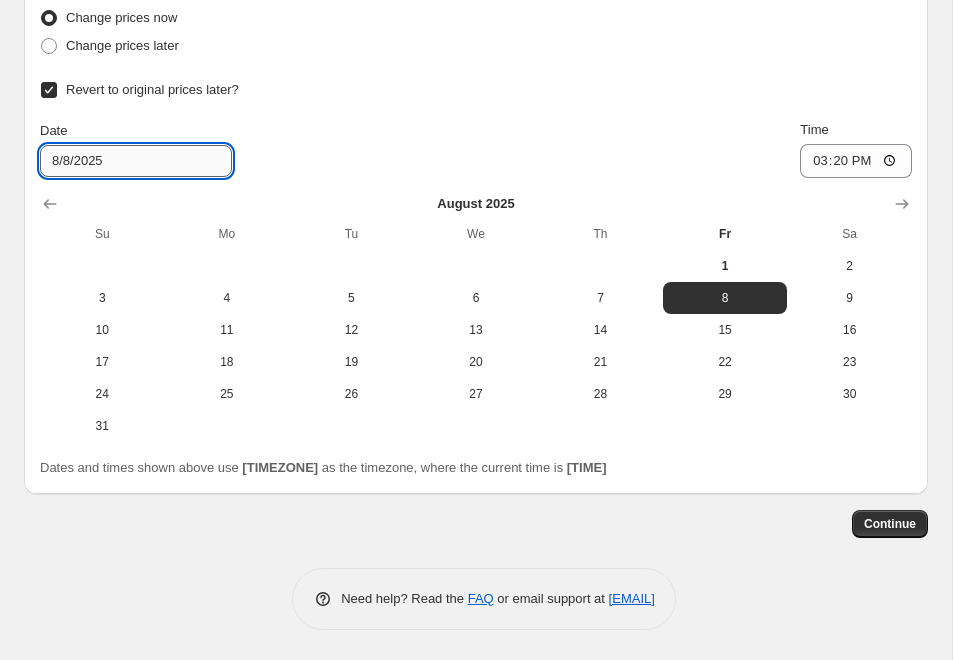 click on "8/8/2025" at bounding box center [136, 161] 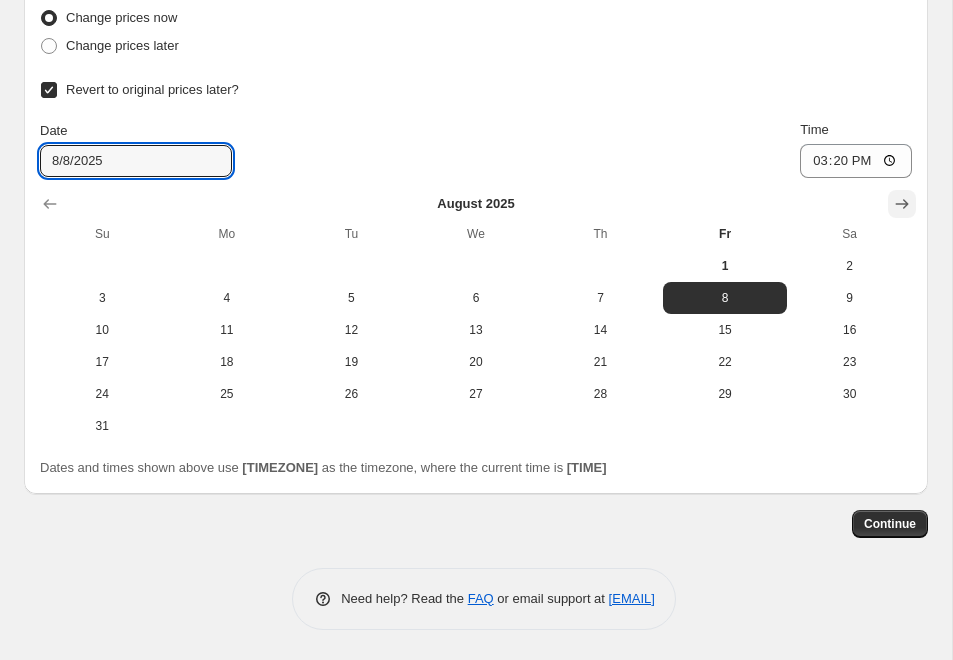 click 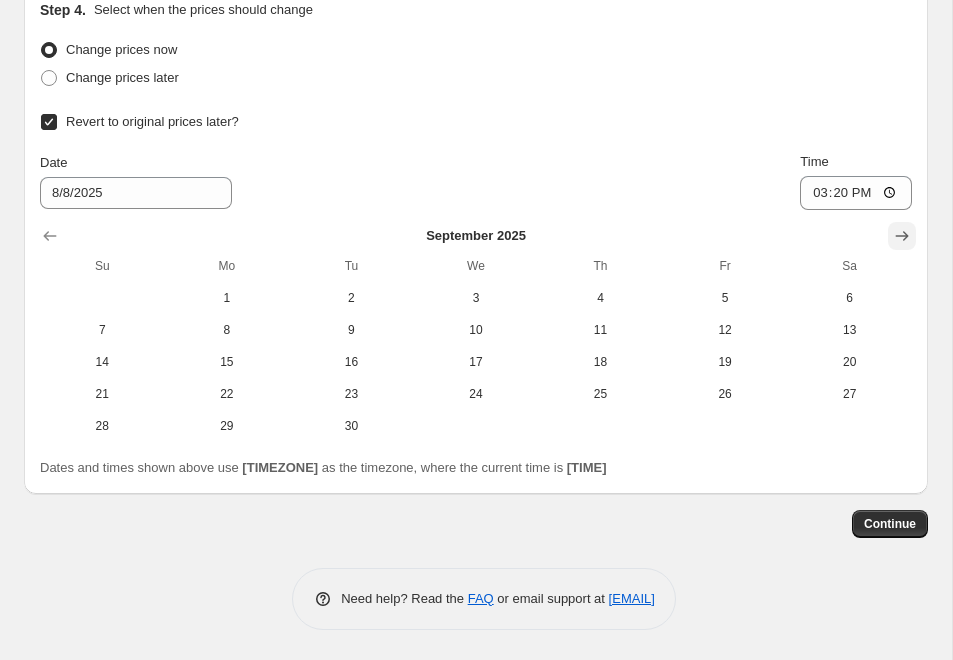 scroll, scrollTop: 1962, scrollLeft: 0, axis: vertical 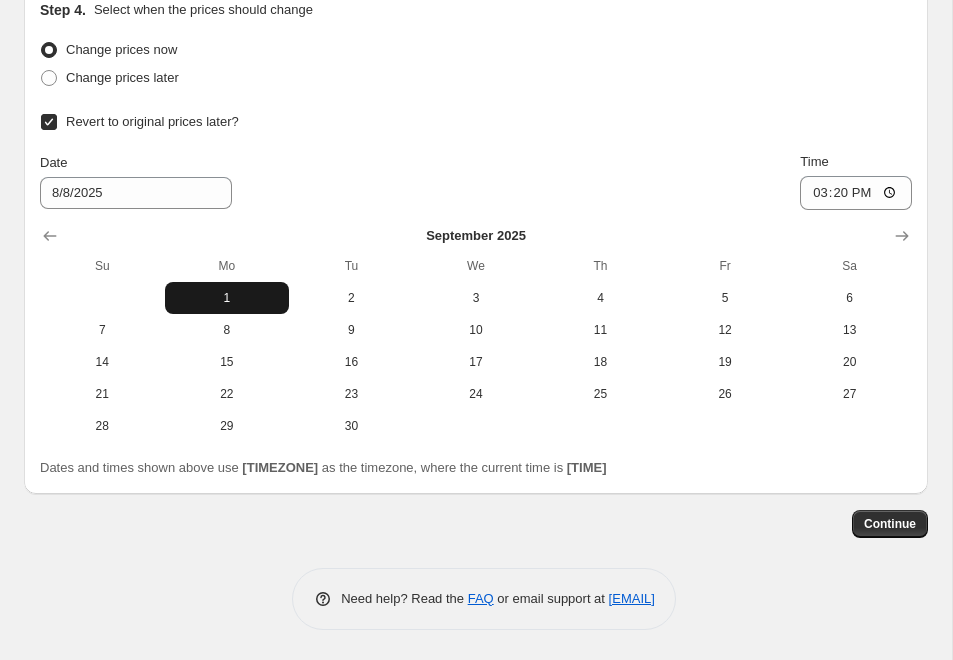 click on "1" at bounding box center [227, 298] 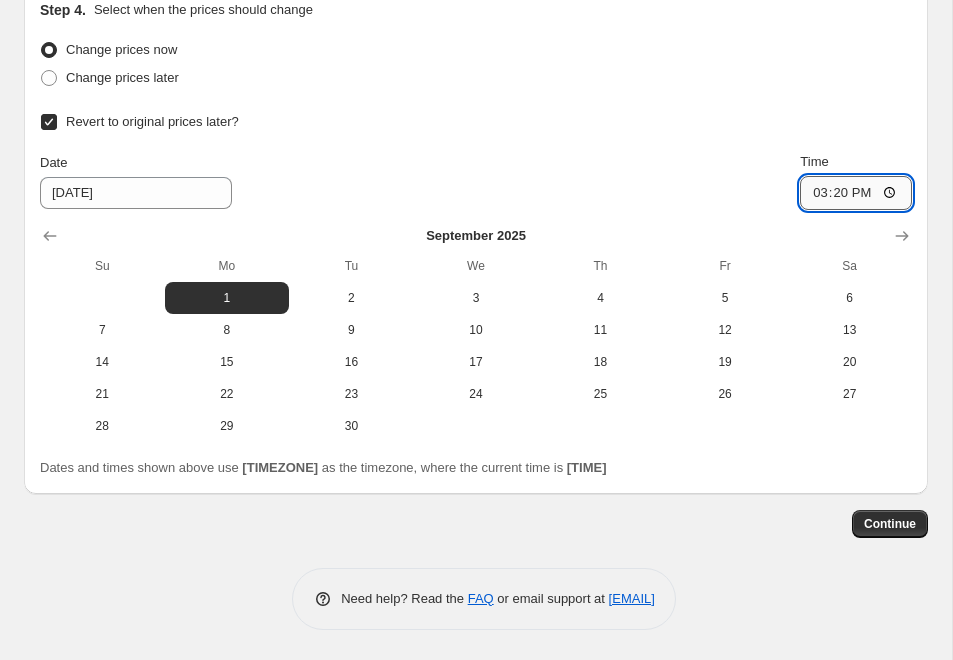 click on "15:20" at bounding box center [856, 193] 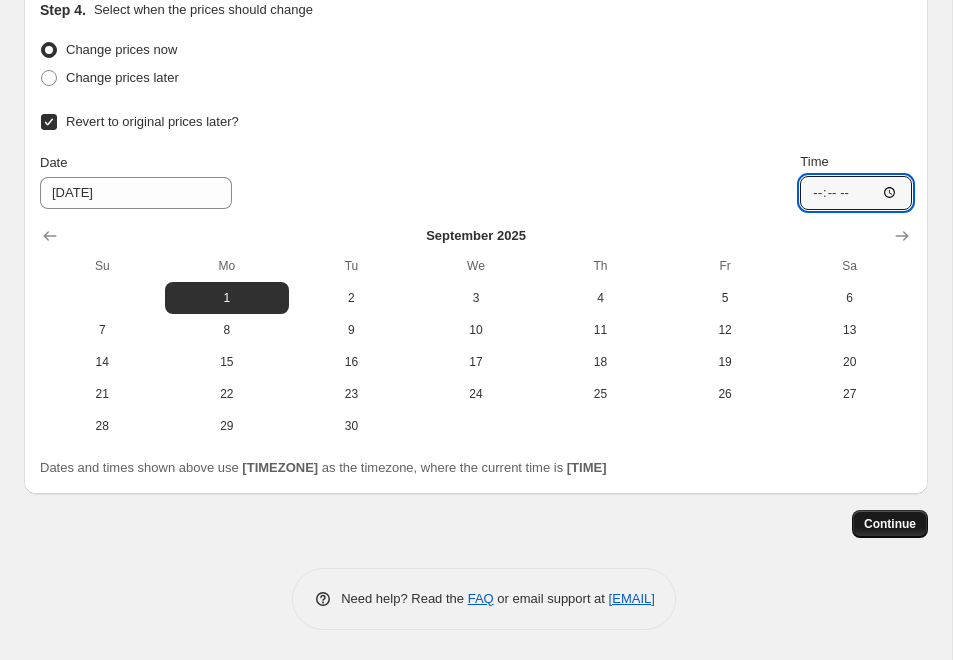 type on "01:20" 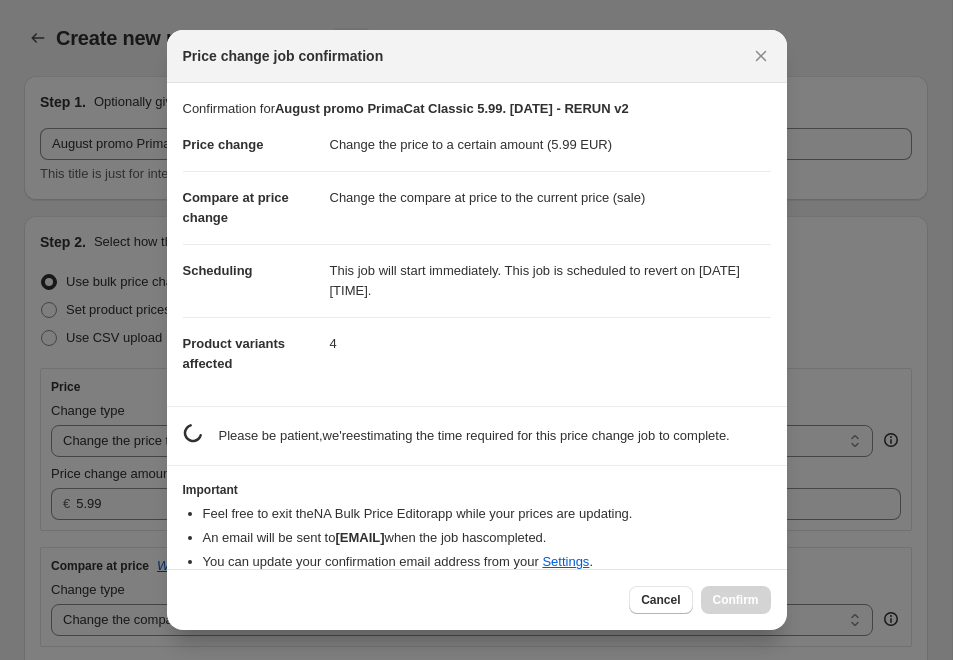 scroll, scrollTop: 0, scrollLeft: 0, axis: both 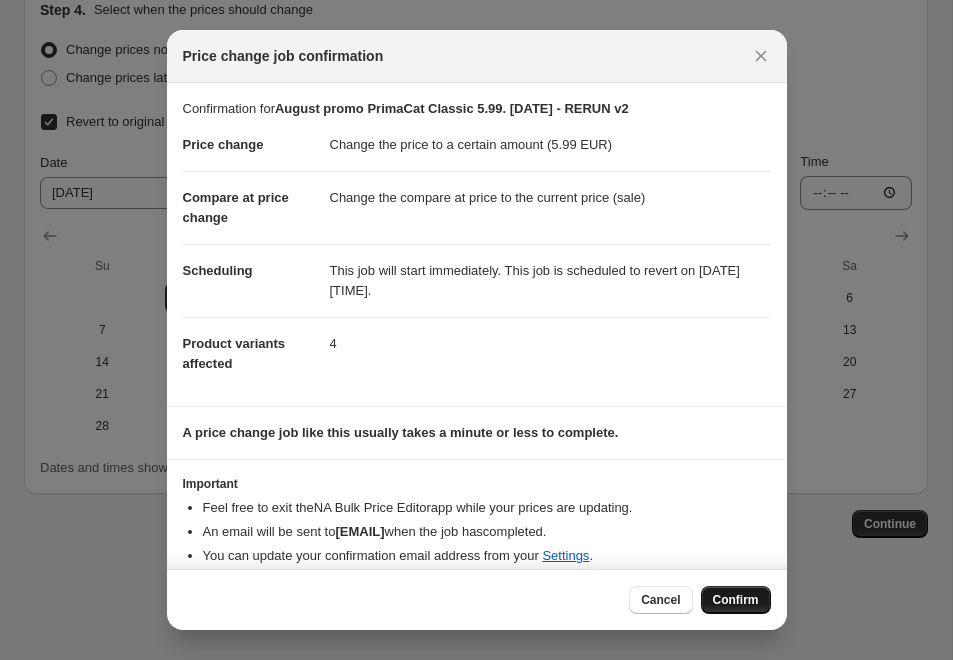 click on "Confirm" at bounding box center (736, 600) 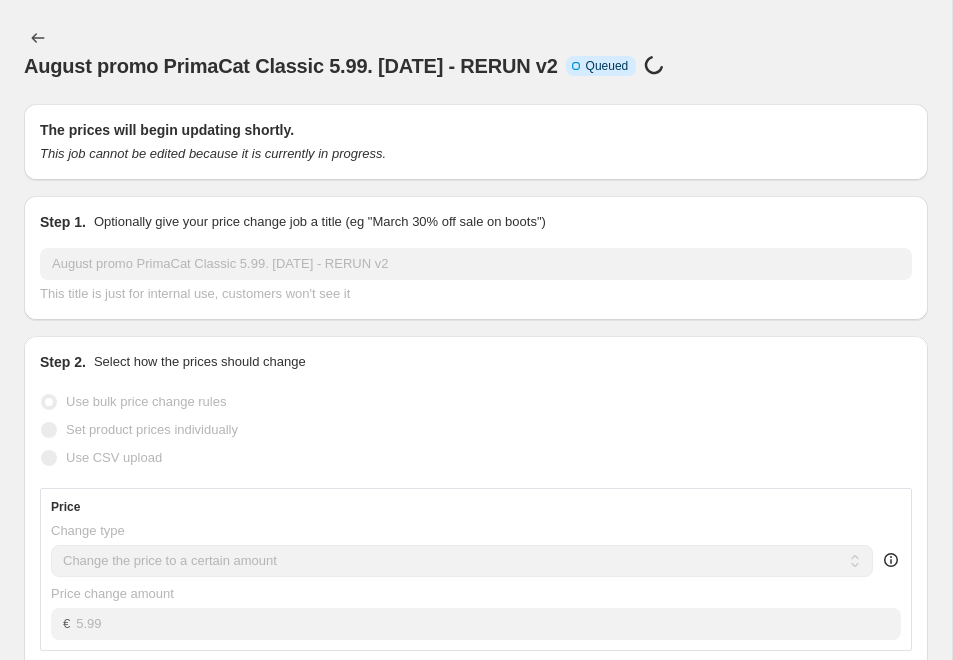 scroll, scrollTop: 0, scrollLeft: 0, axis: both 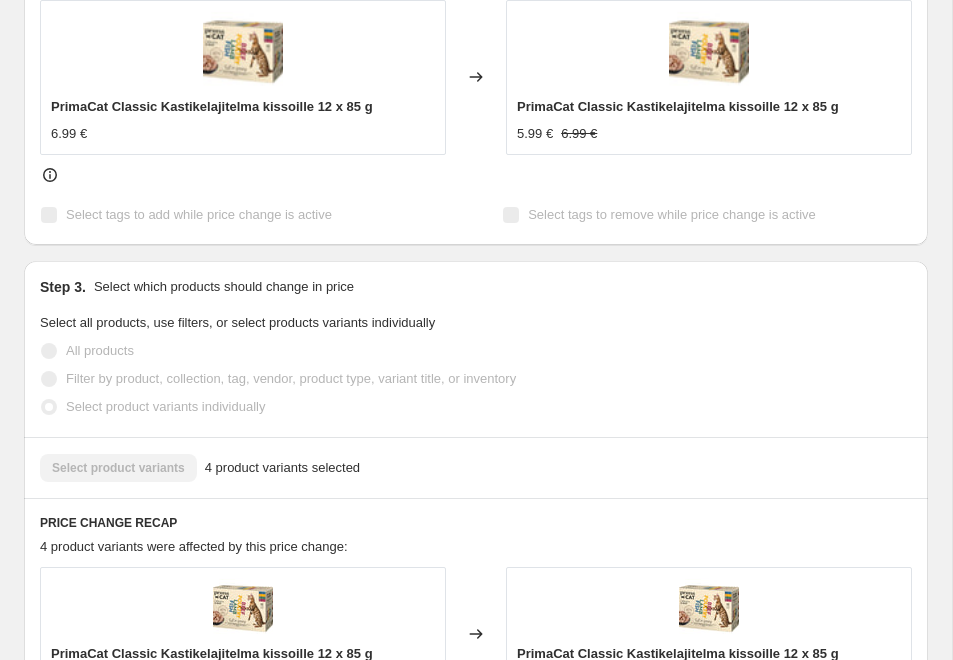 click on "PrimaCat Classic Kastikelajitelma kissoille 12 x 85 g" at bounding box center (709, 107) 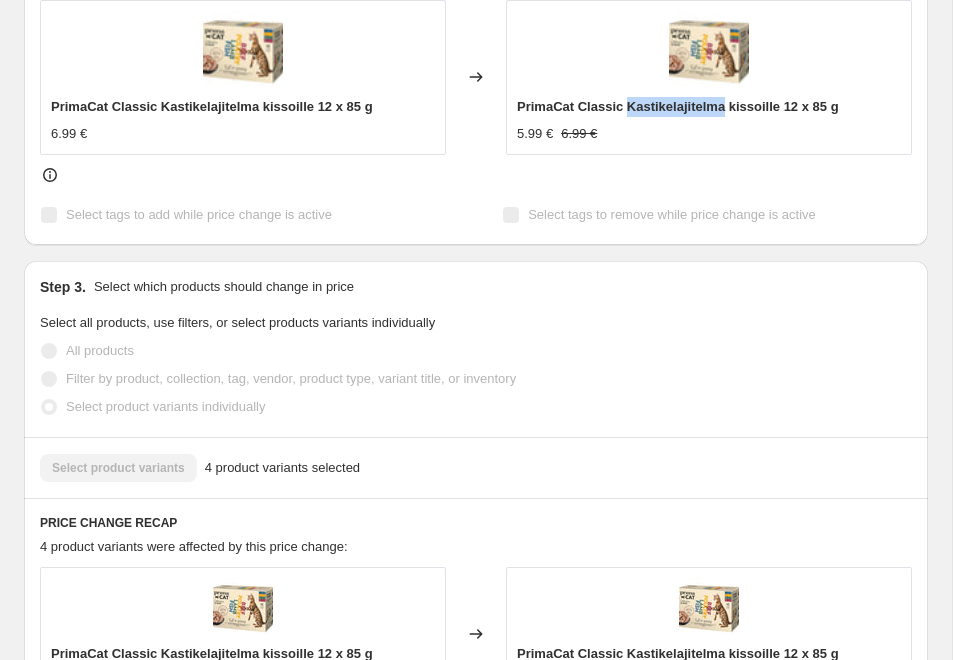 click on "PrimaCat Classic Kastikelajitelma kissoille 12 x 85 g" at bounding box center [709, 107] 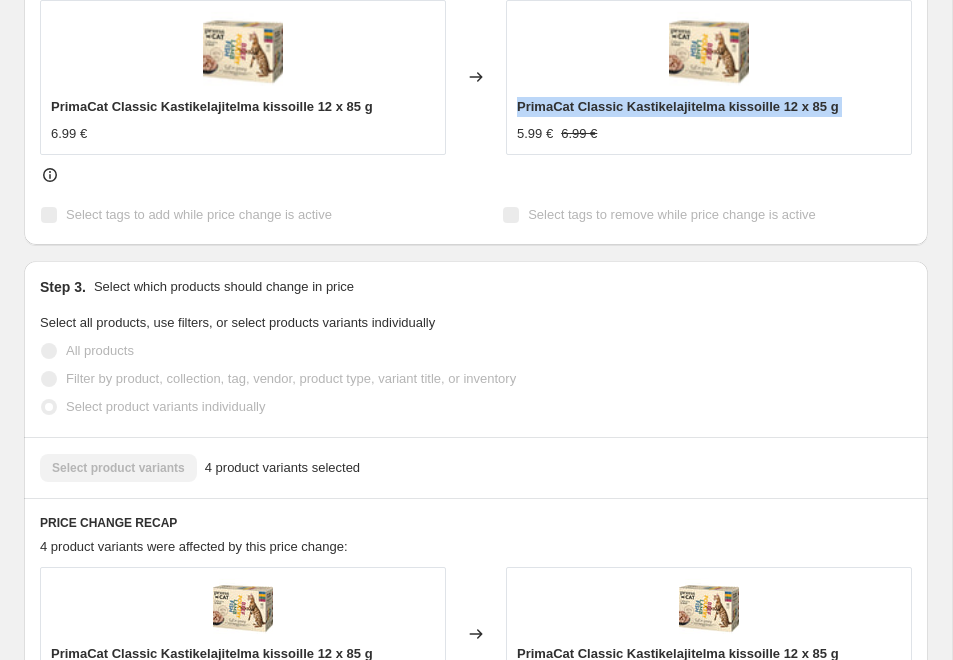 click on "PrimaCat Classic Kastikelajitelma kissoille 12 x 85 g" at bounding box center (709, 107) 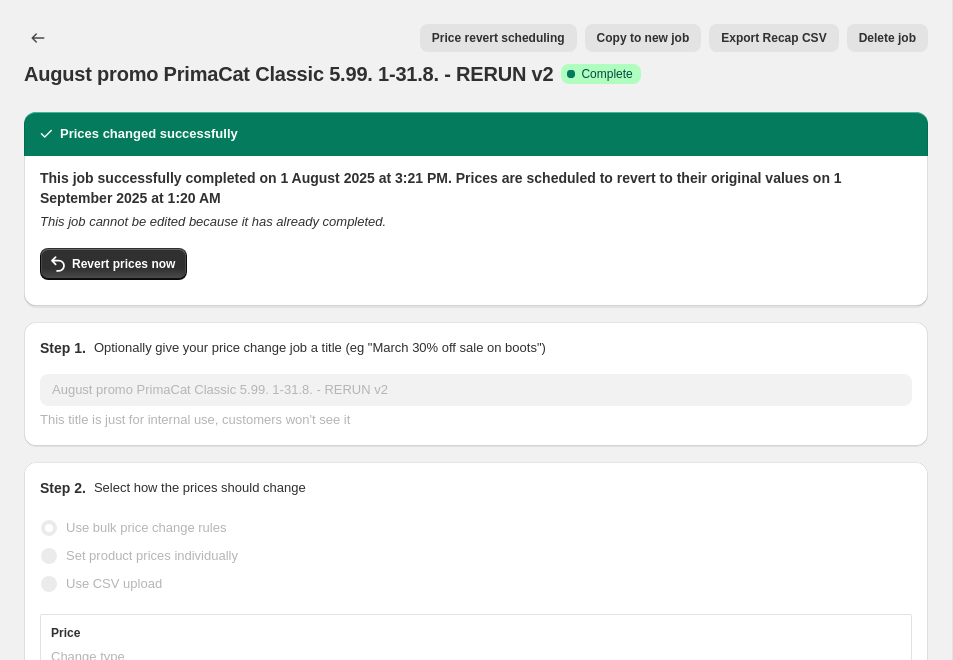 scroll, scrollTop: 0, scrollLeft: 0, axis: both 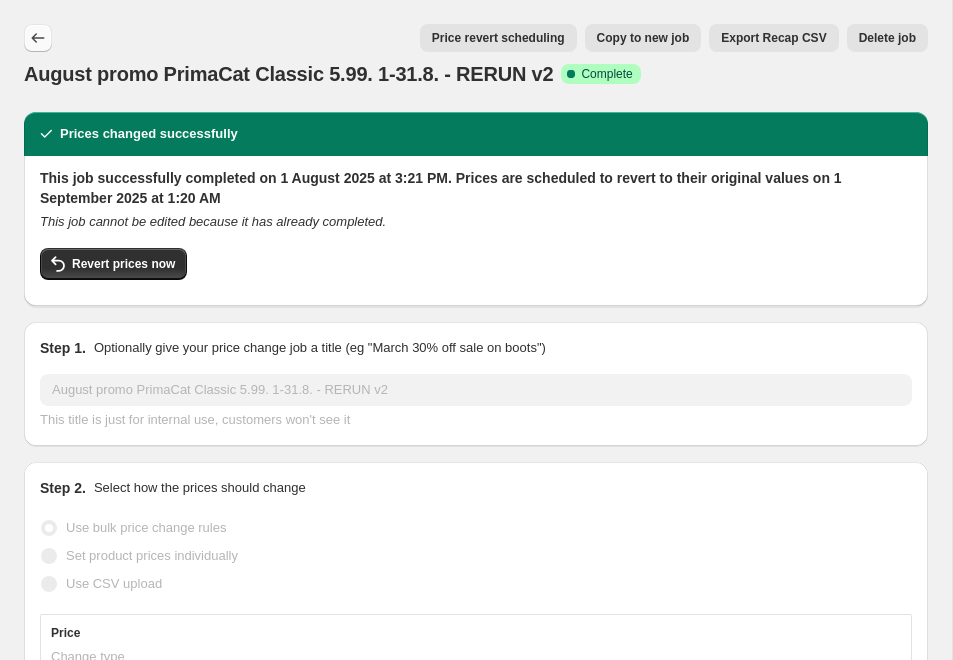 click 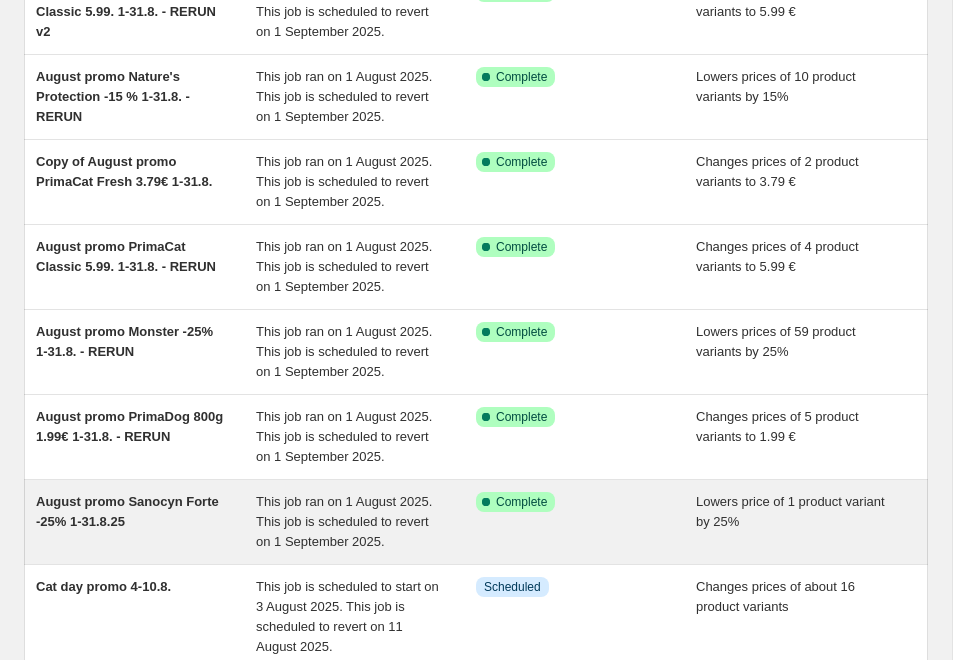 scroll, scrollTop: 204, scrollLeft: 0, axis: vertical 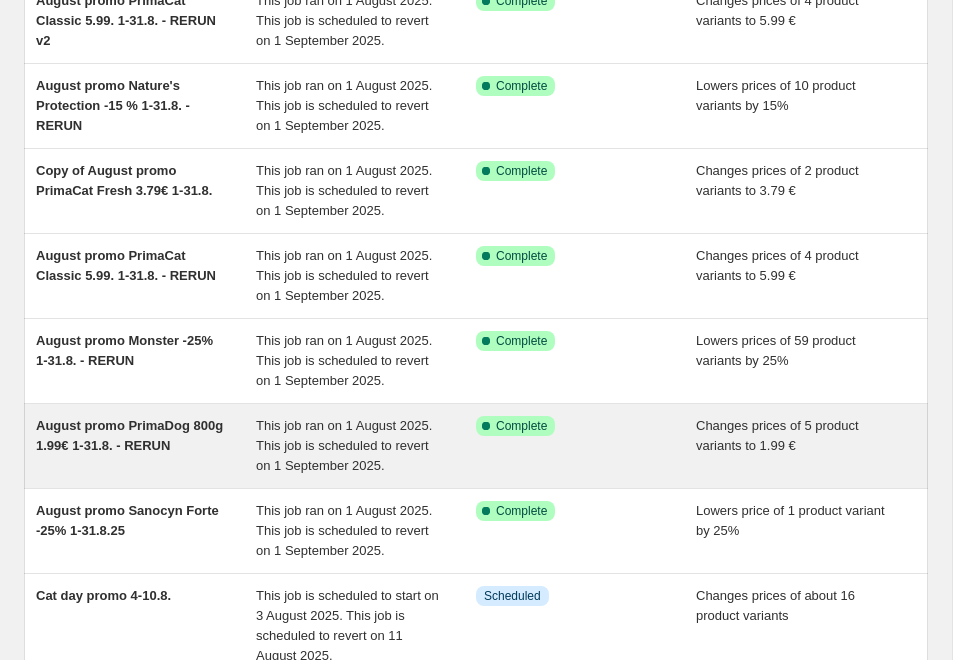 click on "August promo PrimaDog 800g 1.99€  1-31.8. - RERUN" at bounding box center (129, 435) 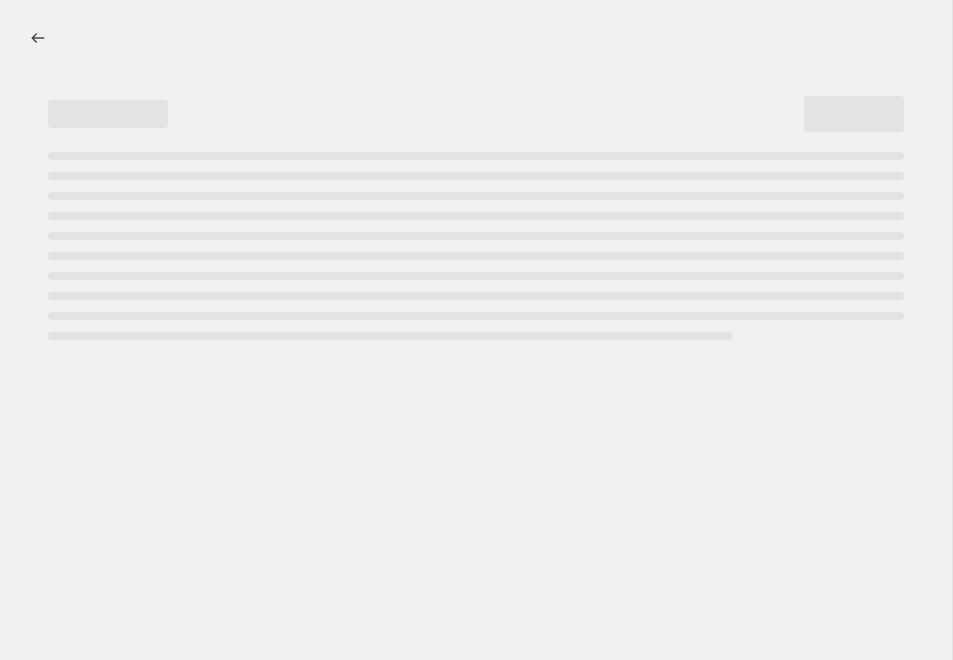 scroll, scrollTop: 0, scrollLeft: 0, axis: both 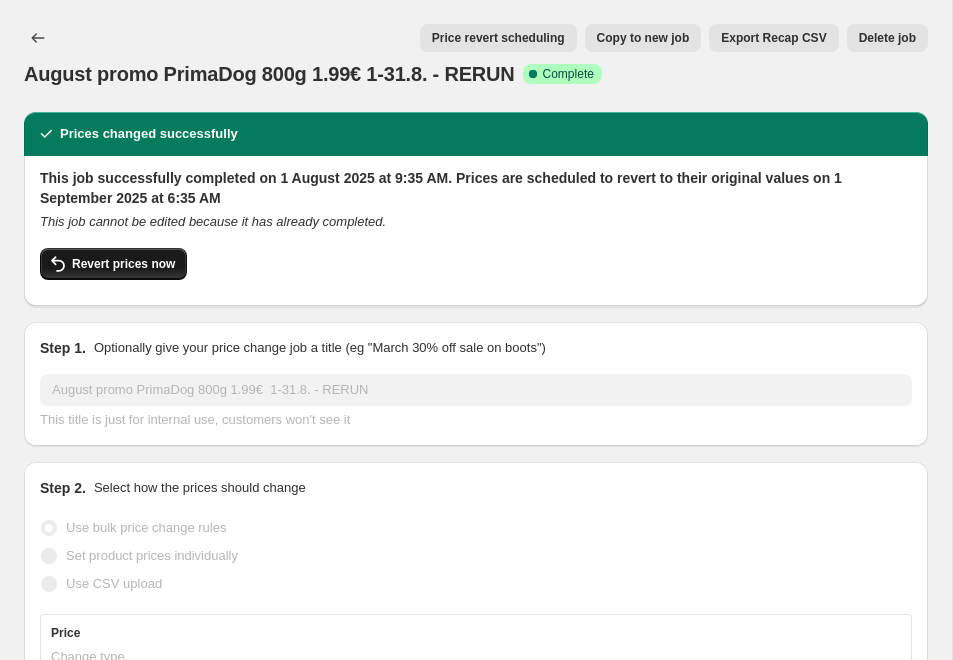 click on "Revert prices now" at bounding box center [123, 264] 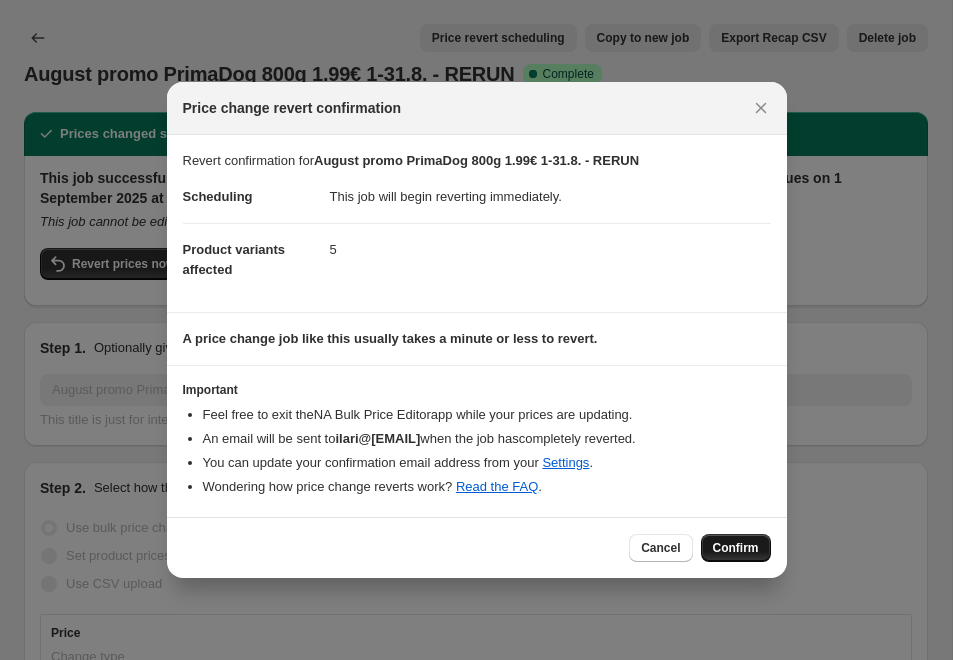 click on "Confirm" at bounding box center (736, 548) 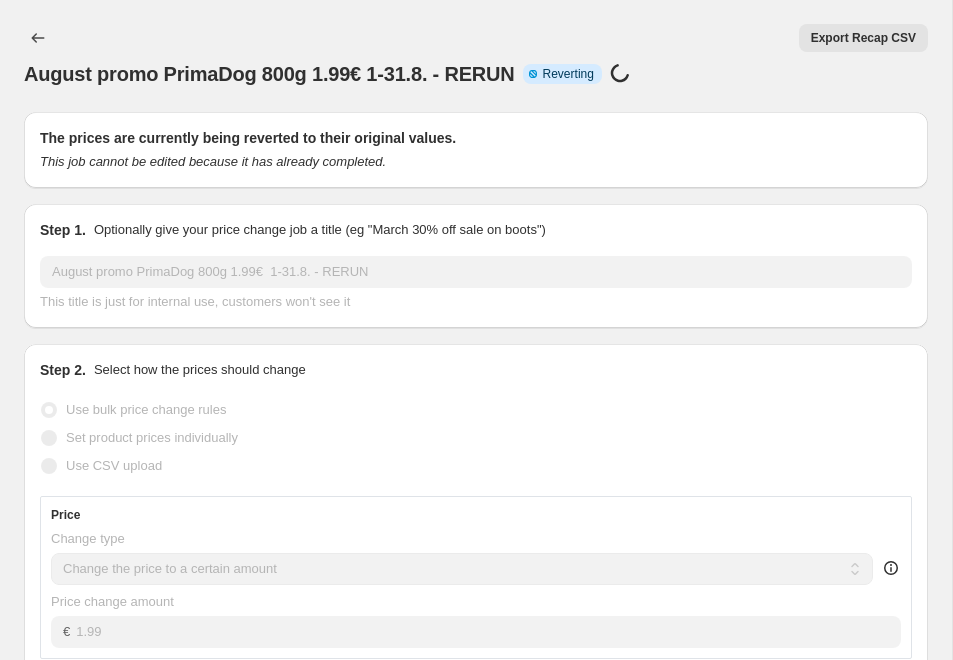 select on "collection" 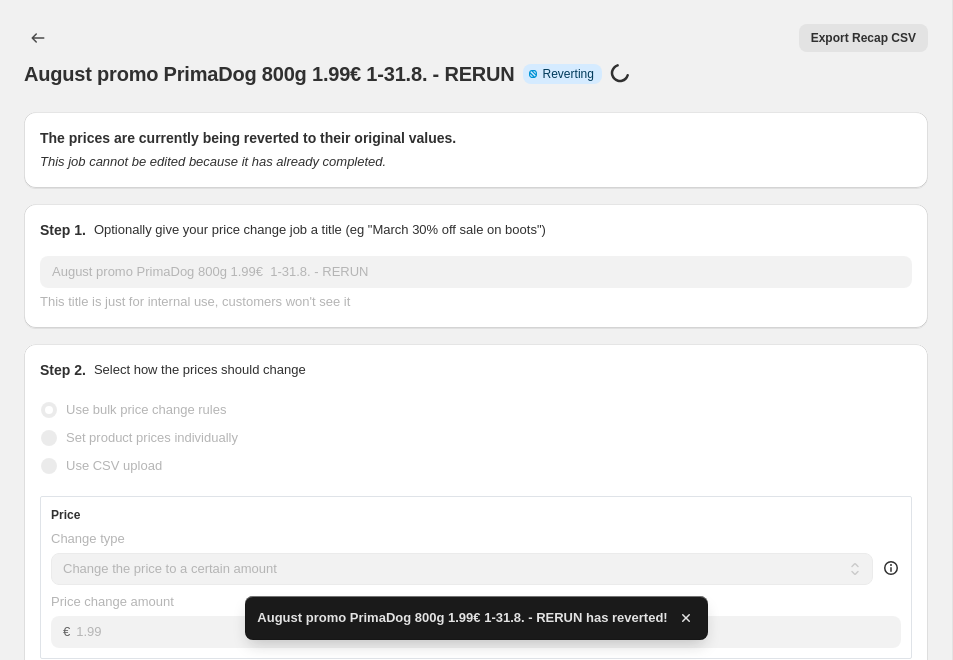 checkbox on "true" 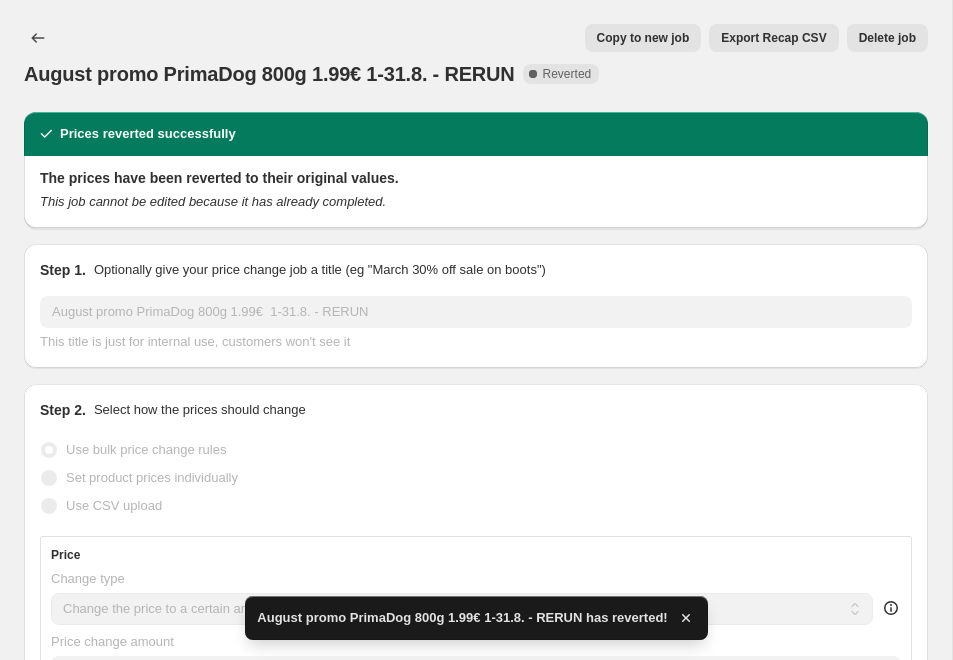 click on "Copy to new job" at bounding box center [643, 38] 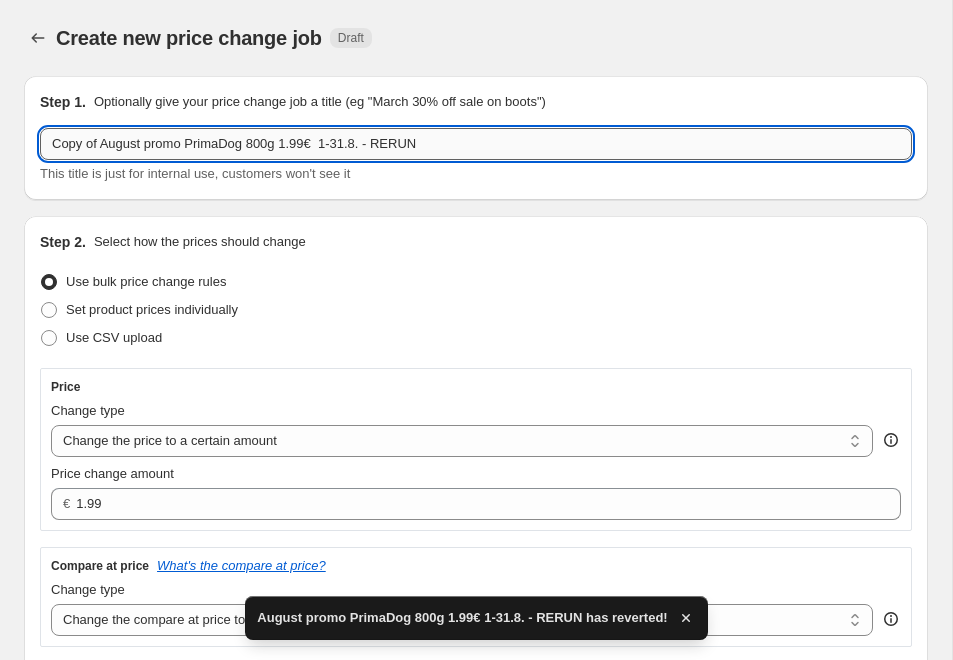 click on "Copy of August promo PrimaDog 800g 1.99€  1-31.8. - RERUN" at bounding box center [476, 144] 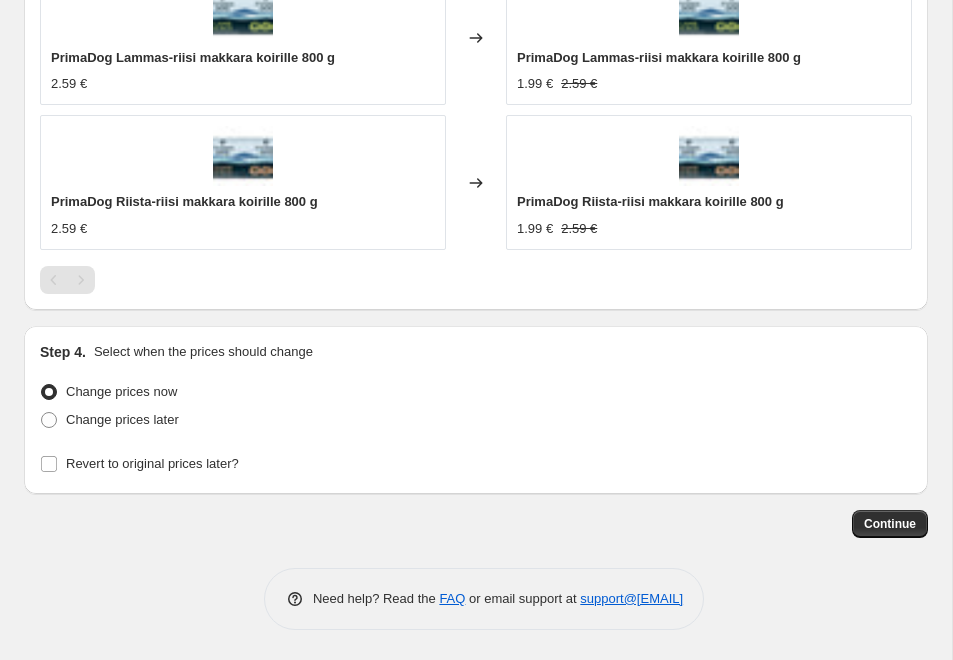scroll, scrollTop: 1927, scrollLeft: 0, axis: vertical 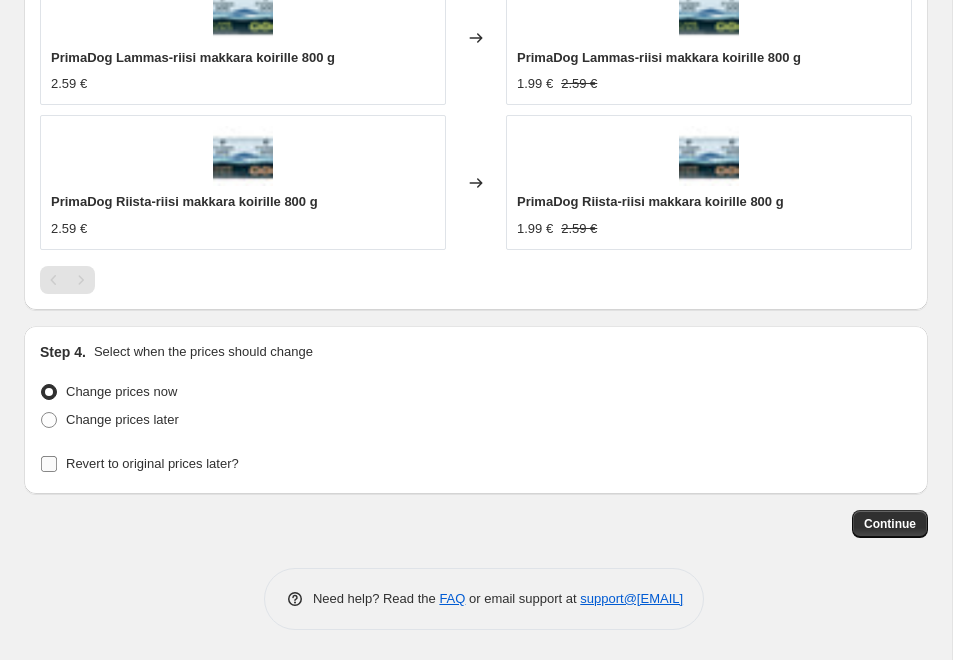 type on "August promo PrimaDog 800g 1.99€  1-31.8. - RERUN v2" 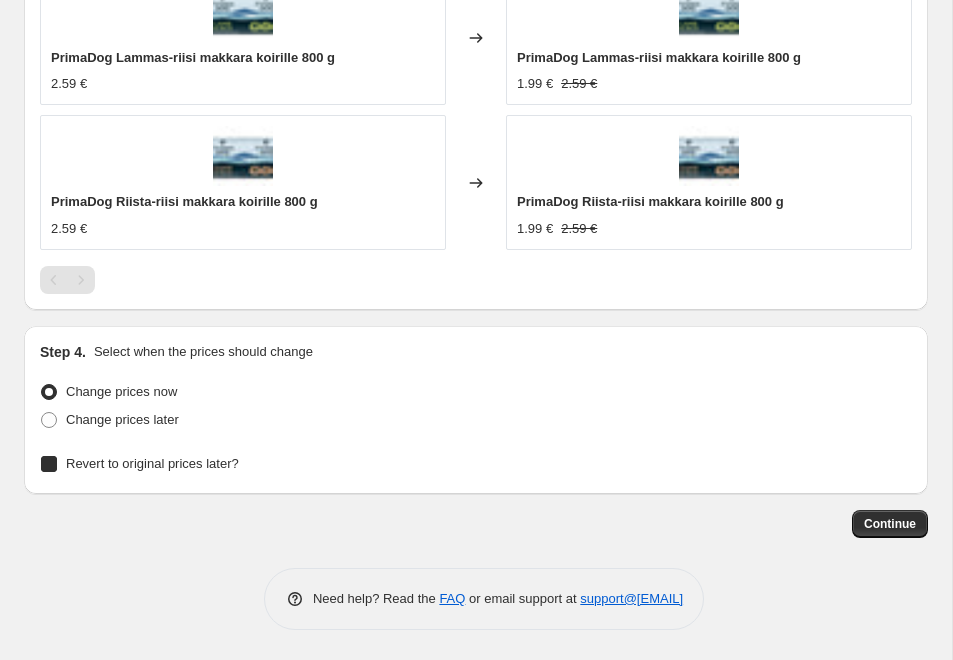 checkbox on "true" 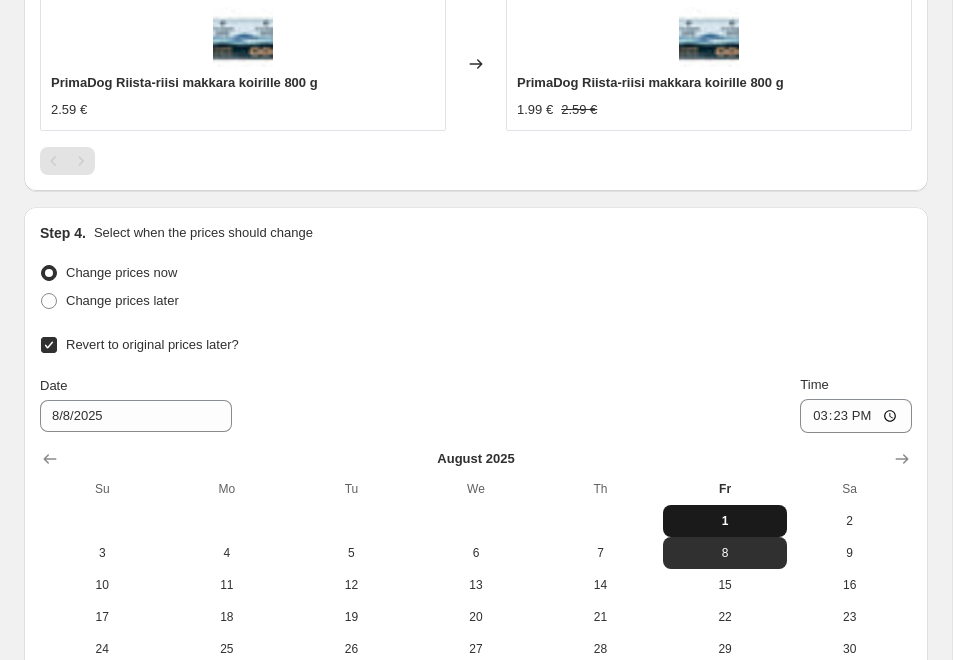scroll, scrollTop: 2062, scrollLeft: 0, axis: vertical 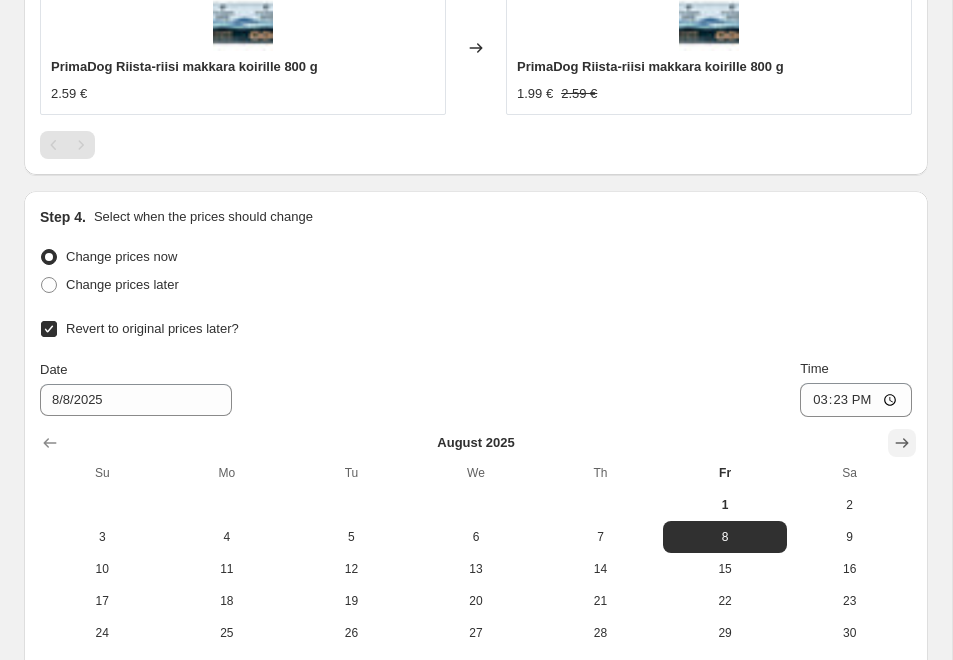click 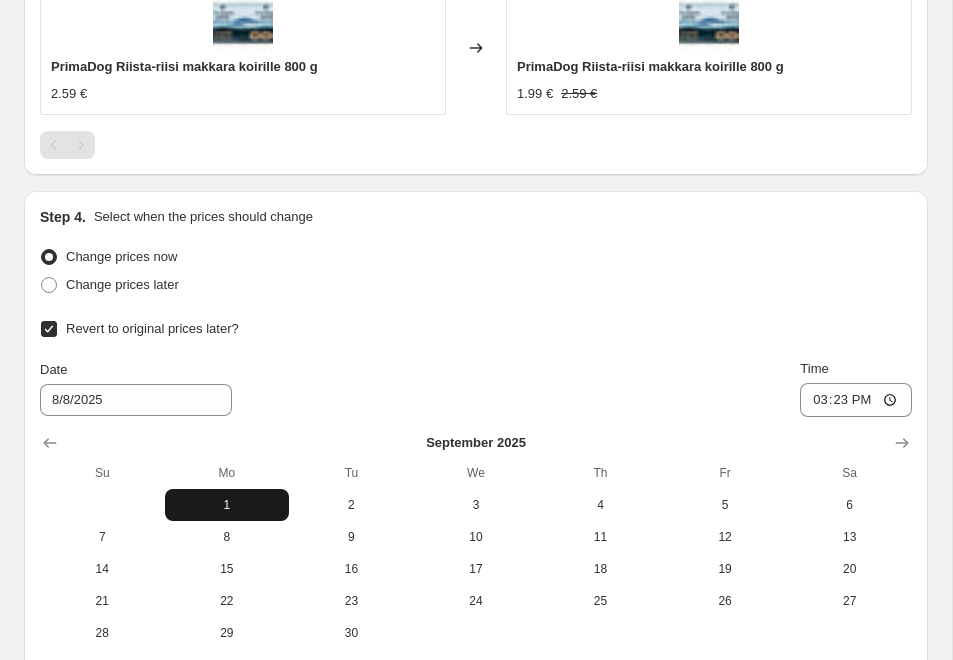 click on "1" at bounding box center (227, 505) 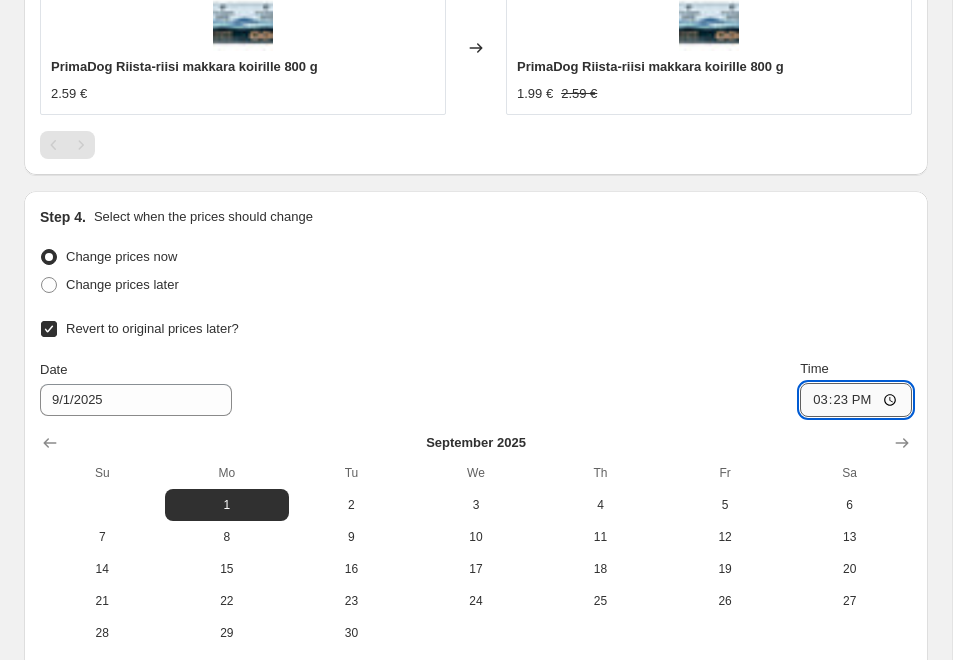 click on "15:23" at bounding box center [856, 400] 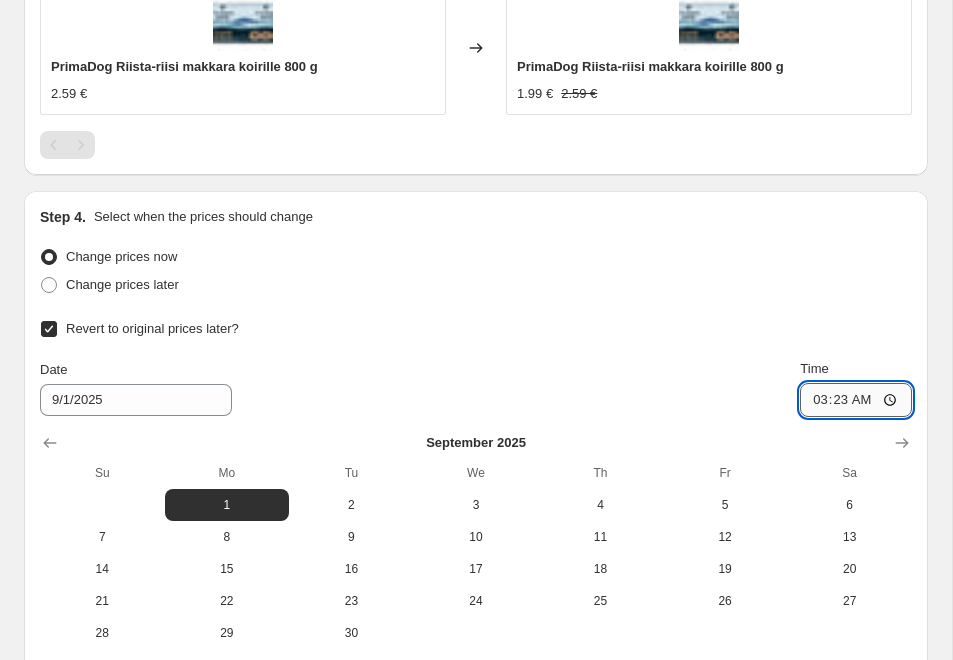click on "03:23" at bounding box center [856, 400] 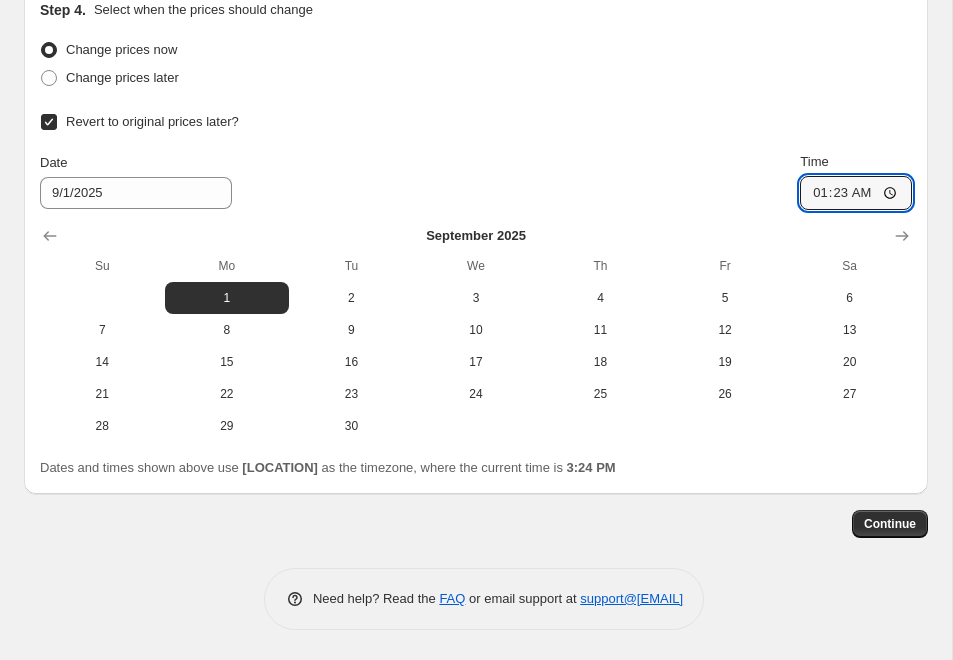 scroll, scrollTop: 2271, scrollLeft: 0, axis: vertical 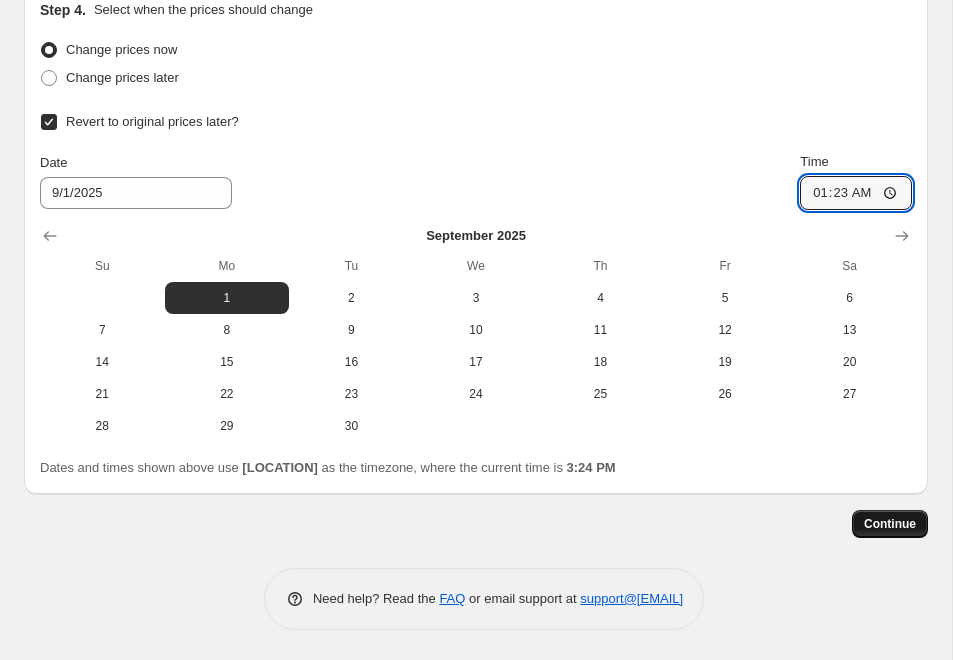 type on "01:23" 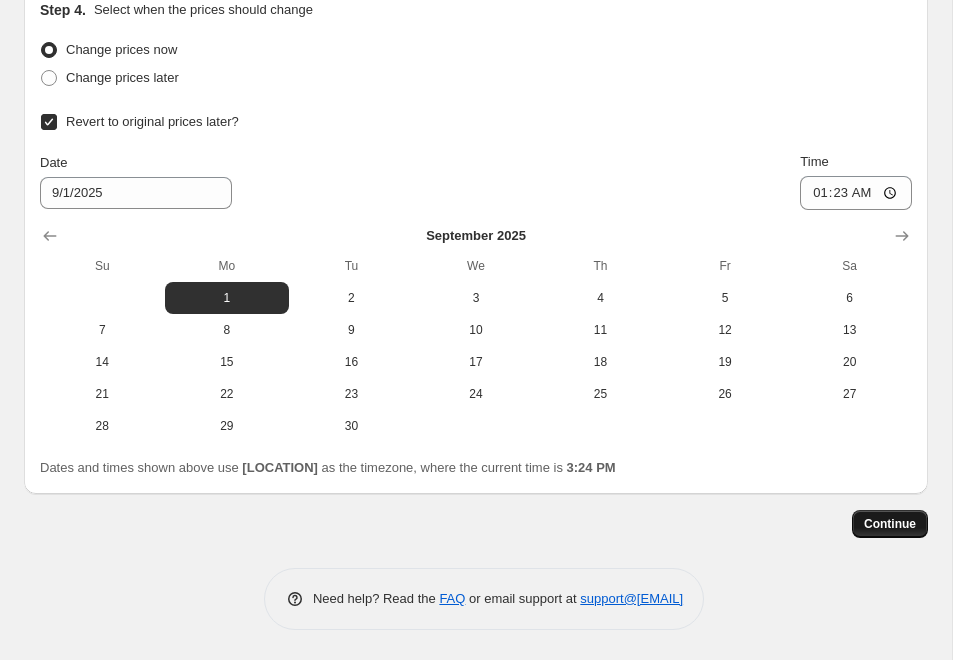click on "Continue" at bounding box center (890, 524) 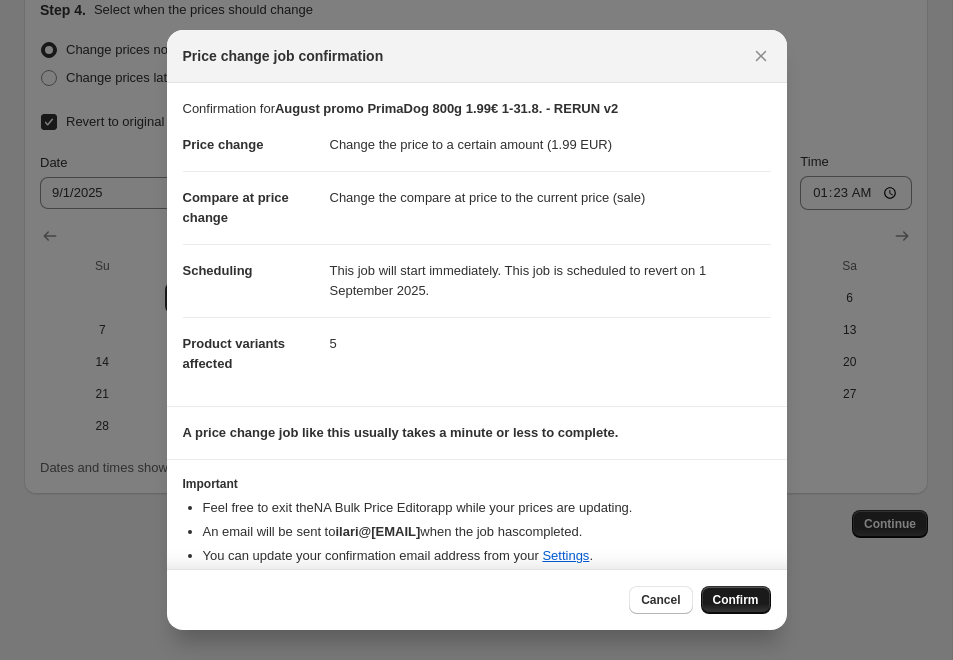 click on "Confirm" at bounding box center [736, 600] 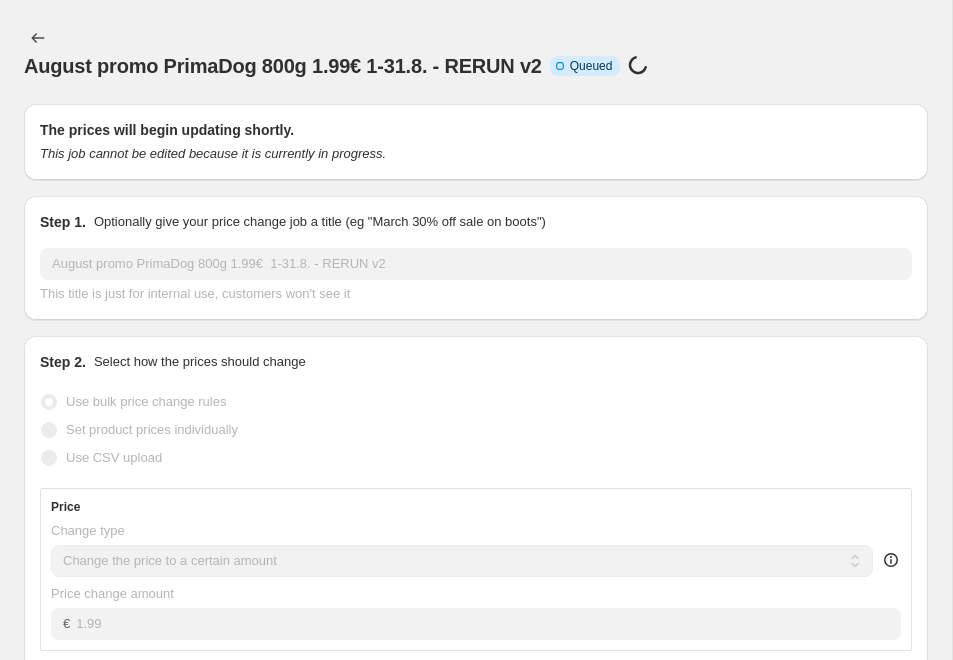 scroll, scrollTop: 0, scrollLeft: 0, axis: both 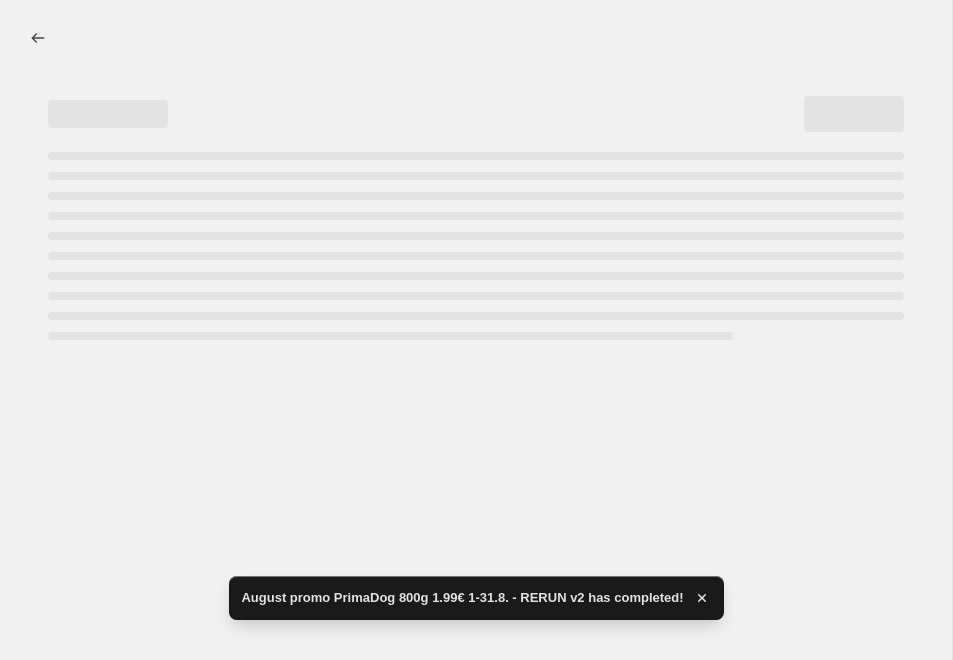 select on "collection" 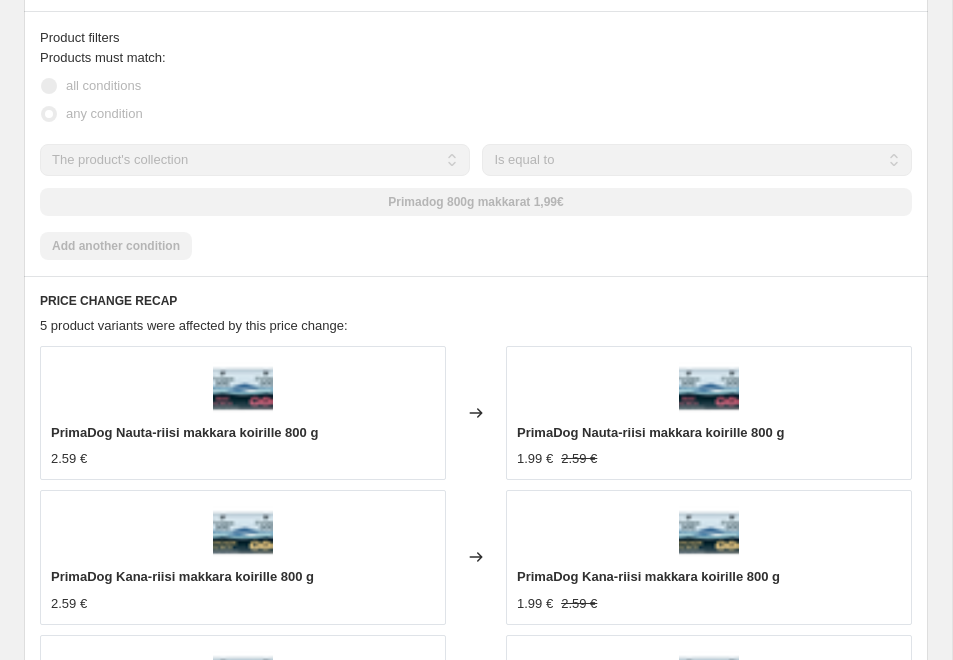 scroll, scrollTop: 1422, scrollLeft: 0, axis: vertical 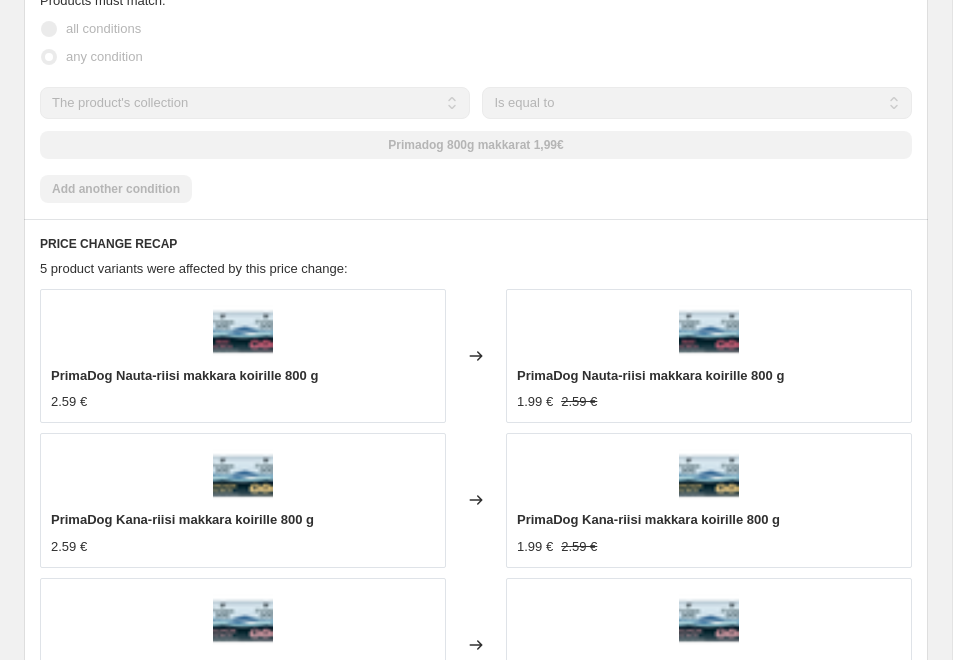 click on "PrimaDog Nauta-riisi makkara koirille 800 g" at bounding box center [650, 375] 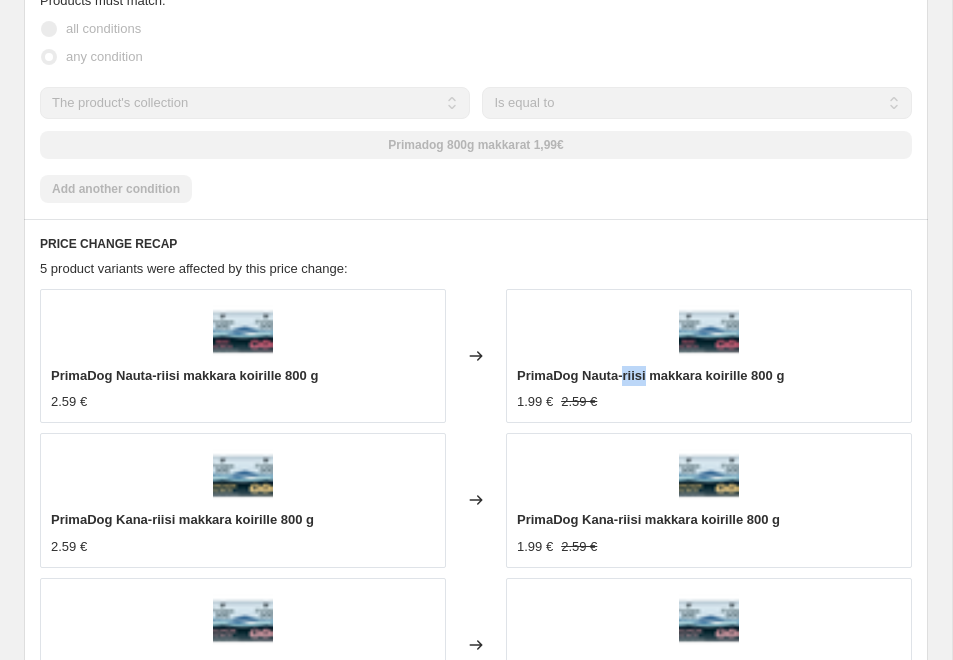 click on "PrimaDog Nauta-riisi makkara koirille 800 g" at bounding box center [650, 375] 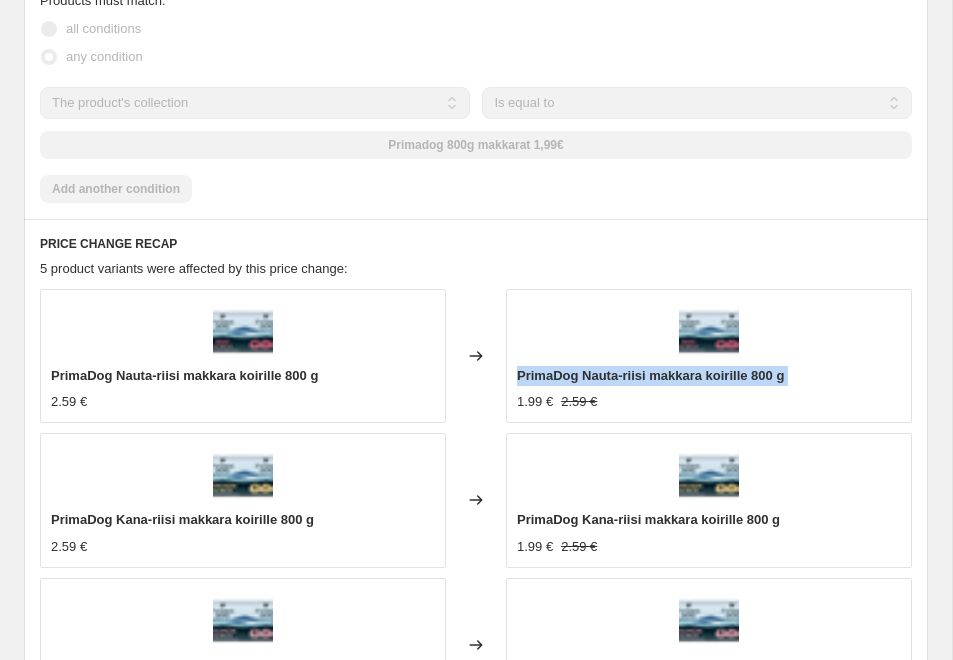 click on "PrimaDog Nauta-riisi makkara koirille 800 g" at bounding box center [650, 375] 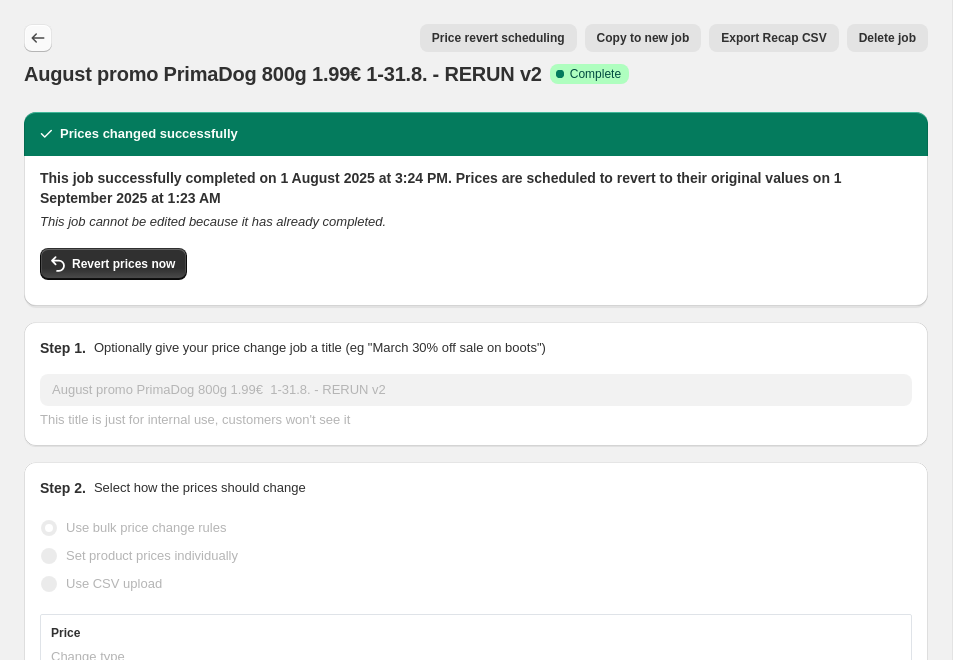 scroll, scrollTop: 0, scrollLeft: 0, axis: both 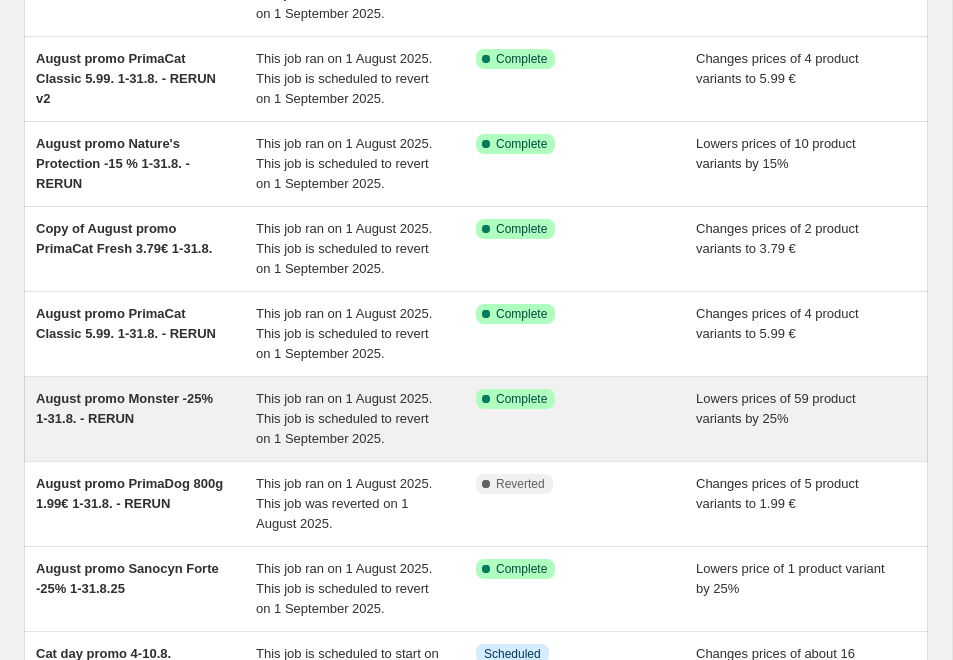 click on "August promo Monster -25% 1-31.8. - RERUN" at bounding box center [124, 408] 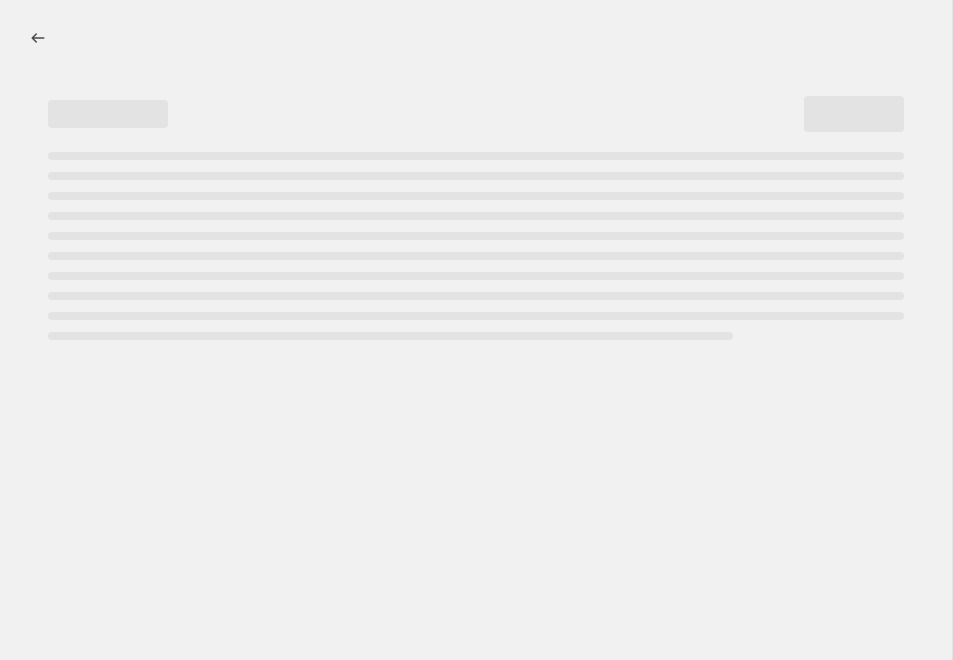 select on "percentage" 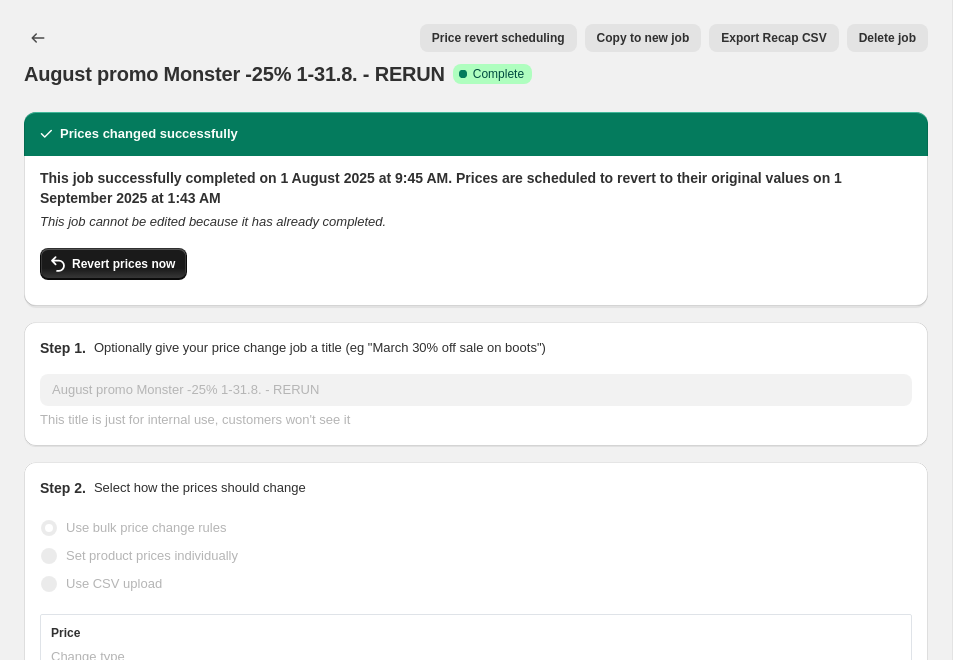 click on "Revert prices now" at bounding box center (123, 264) 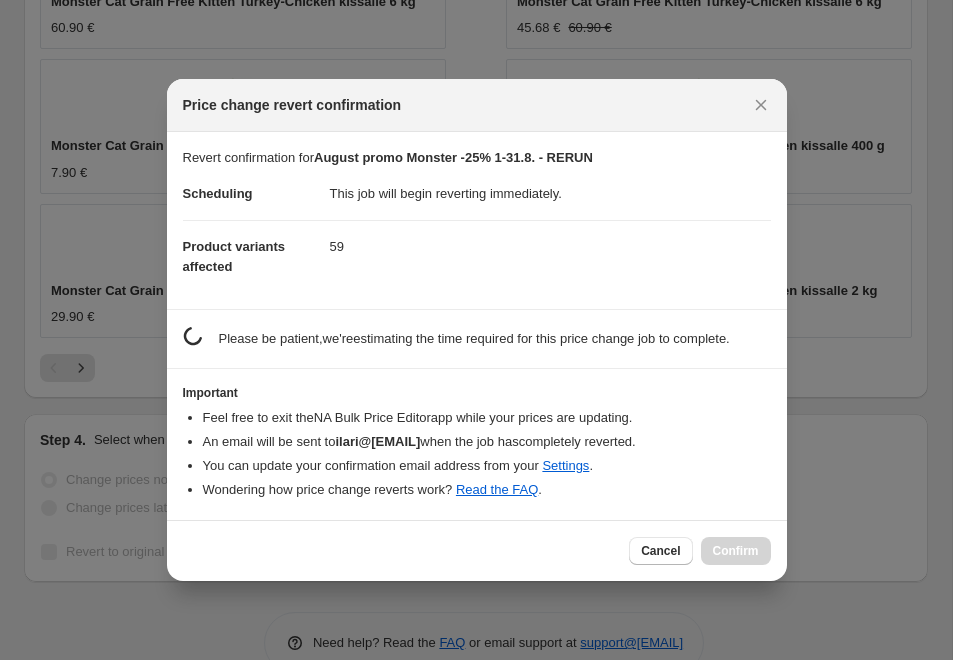 scroll, scrollTop: 0, scrollLeft: 0, axis: both 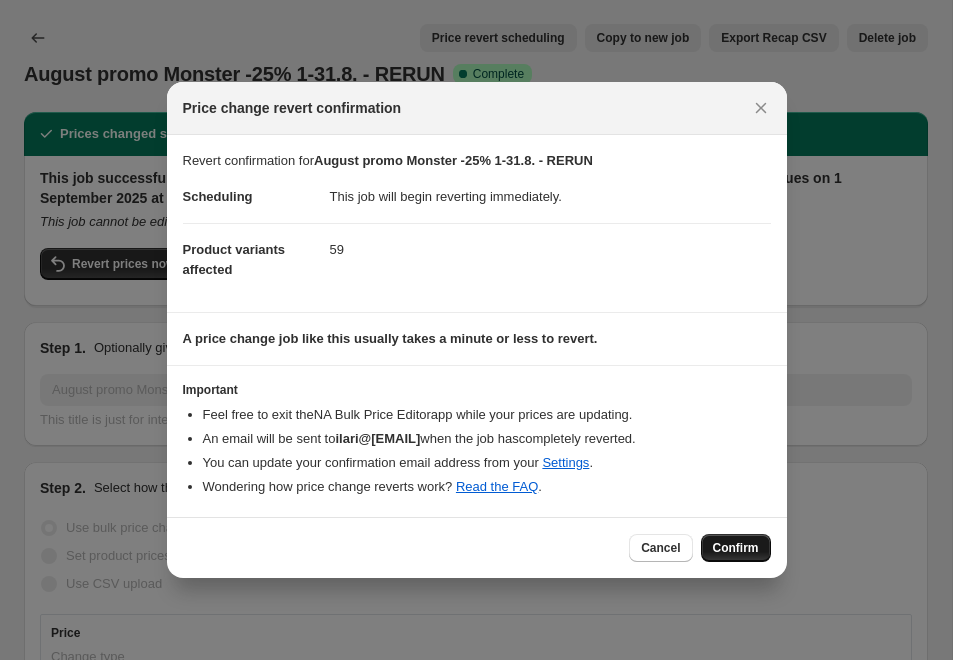 click on "Confirm" at bounding box center [736, 548] 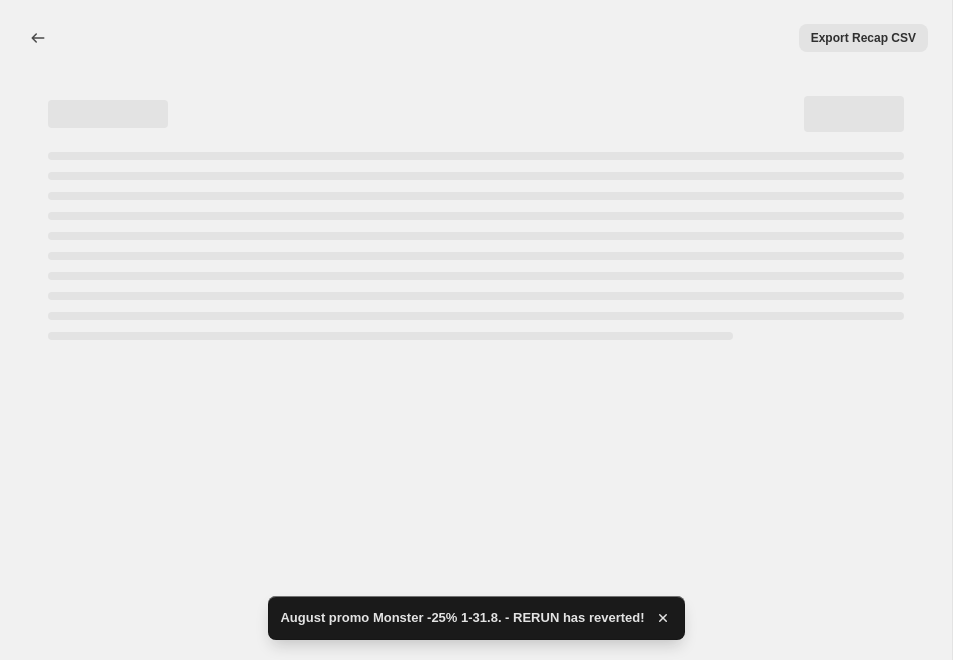 select on "percentage" 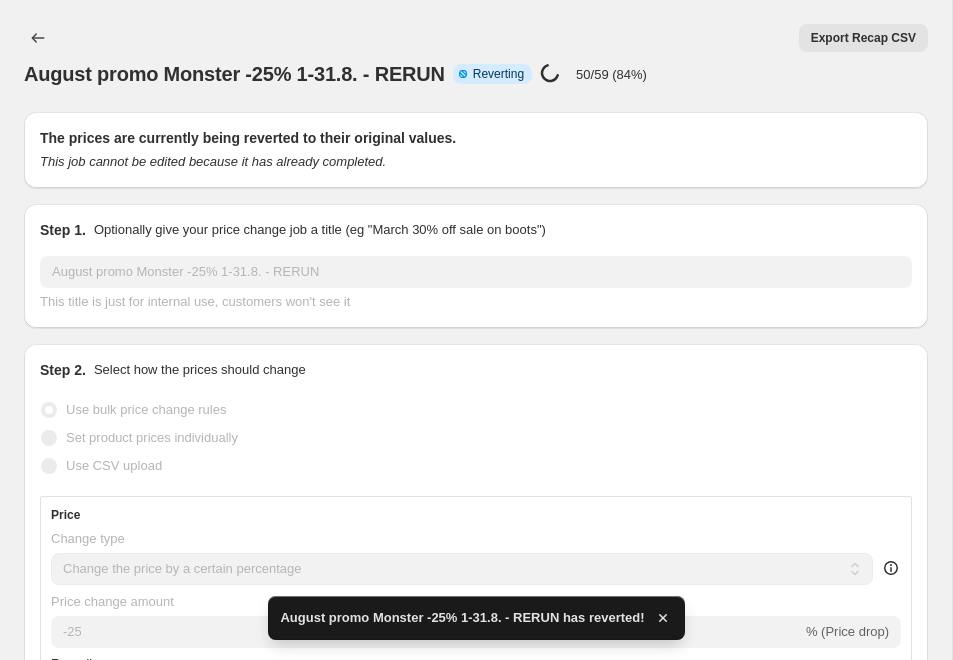 checkbox on "true" 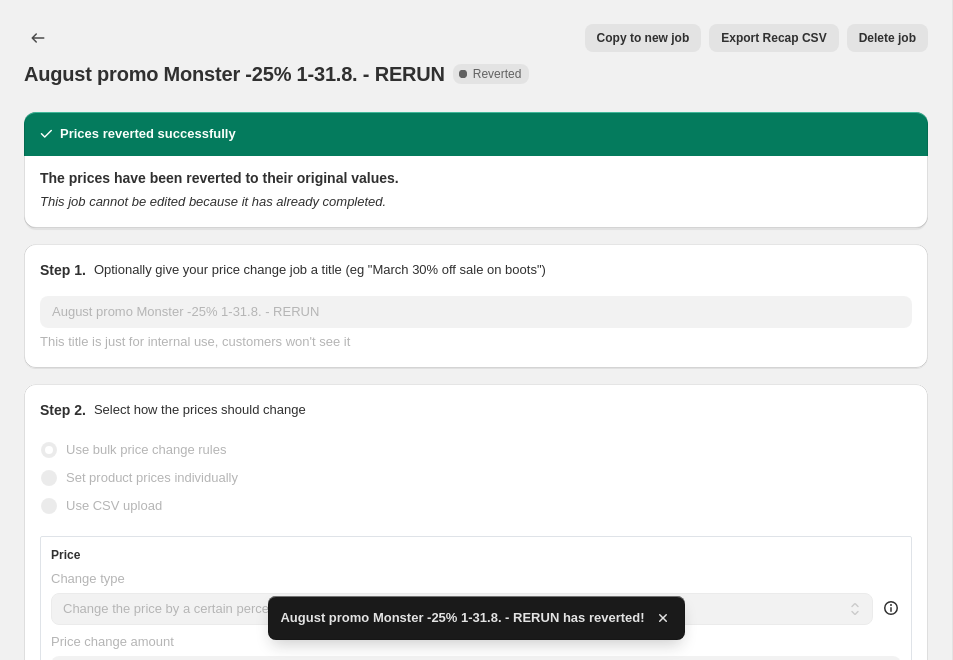 click on "Copy to new job" at bounding box center [643, 38] 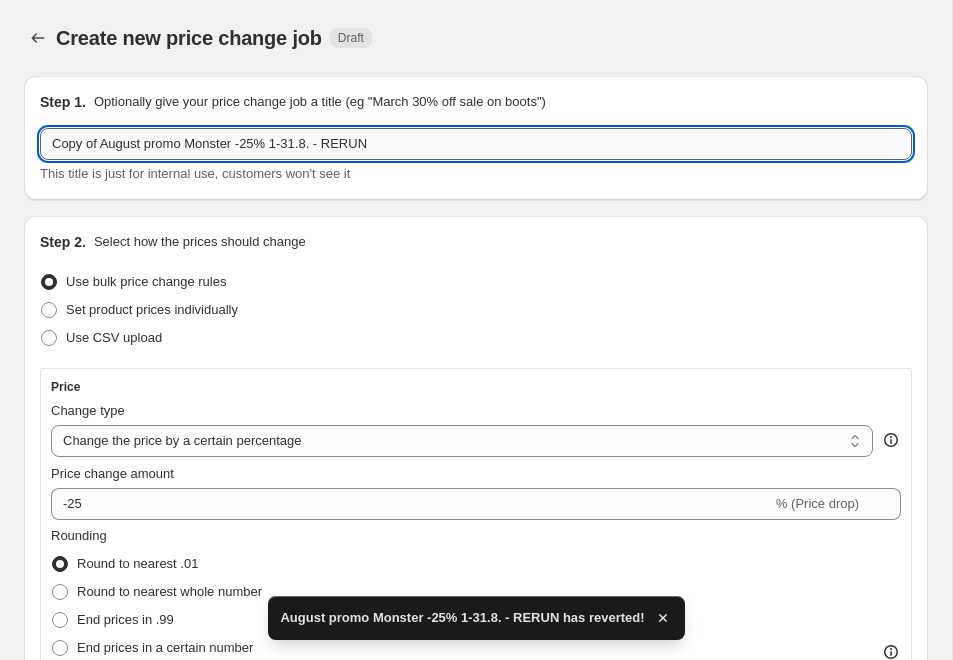 click on "Copy of August promo Monster -25% 1-31.8. - RERUN" at bounding box center (476, 144) 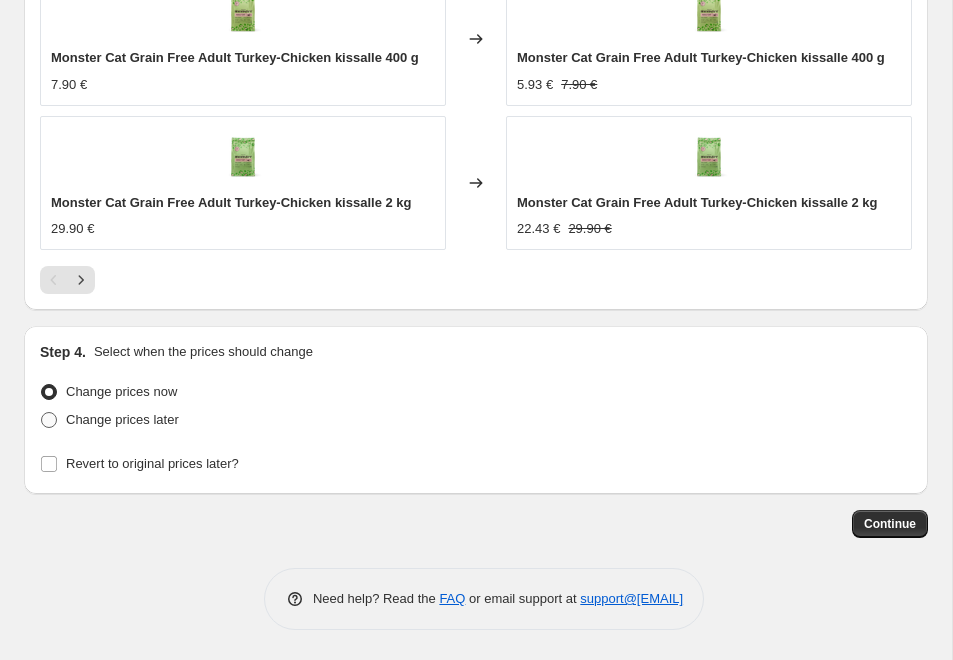 scroll, scrollTop: 2153, scrollLeft: 0, axis: vertical 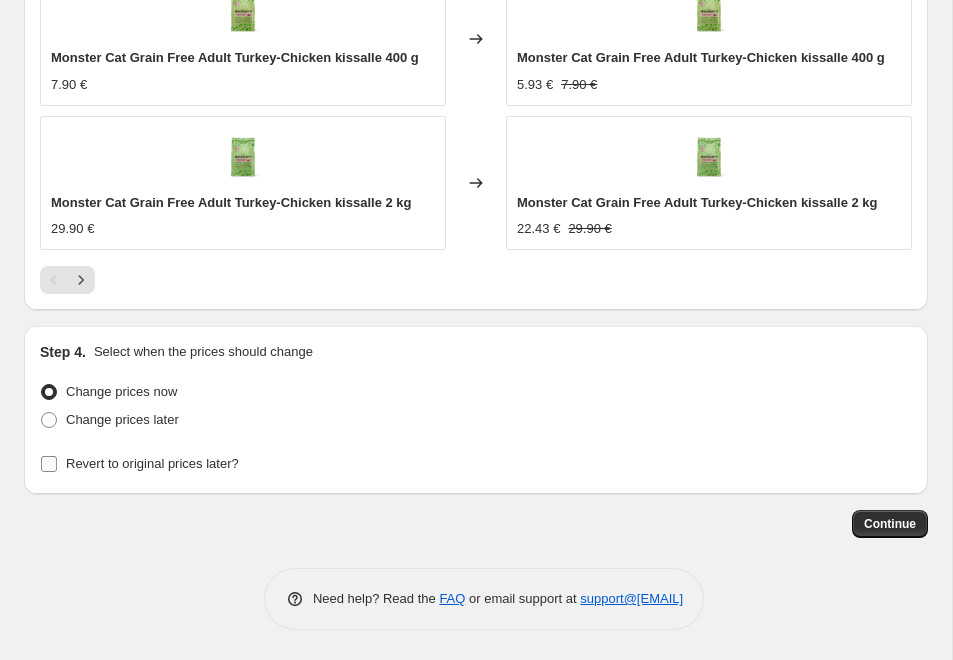 type on "August promo Monster -25% 1-31.8. - RERUN v2" 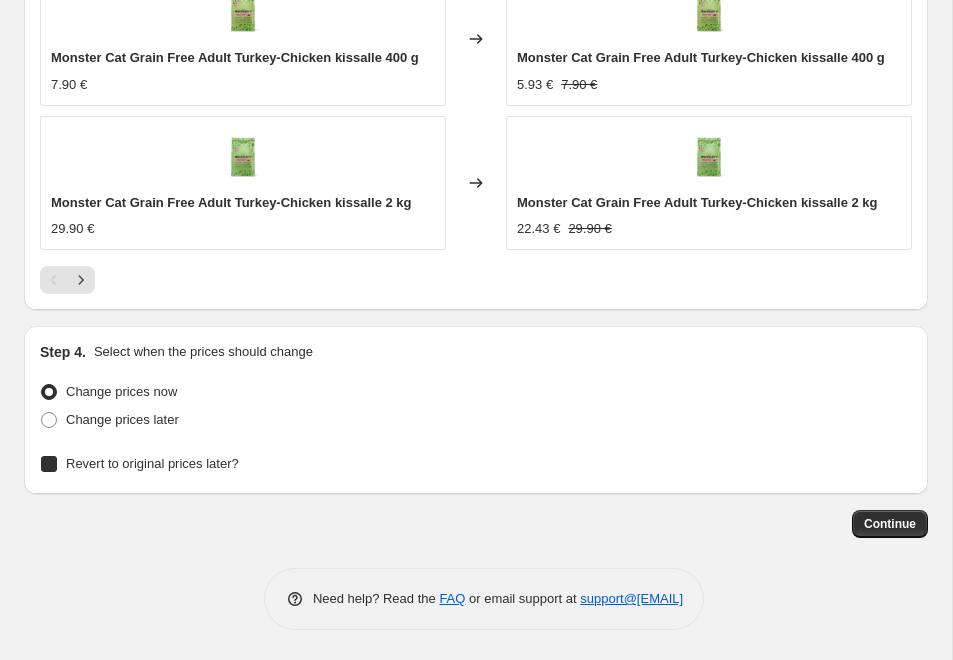 checkbox on "true" 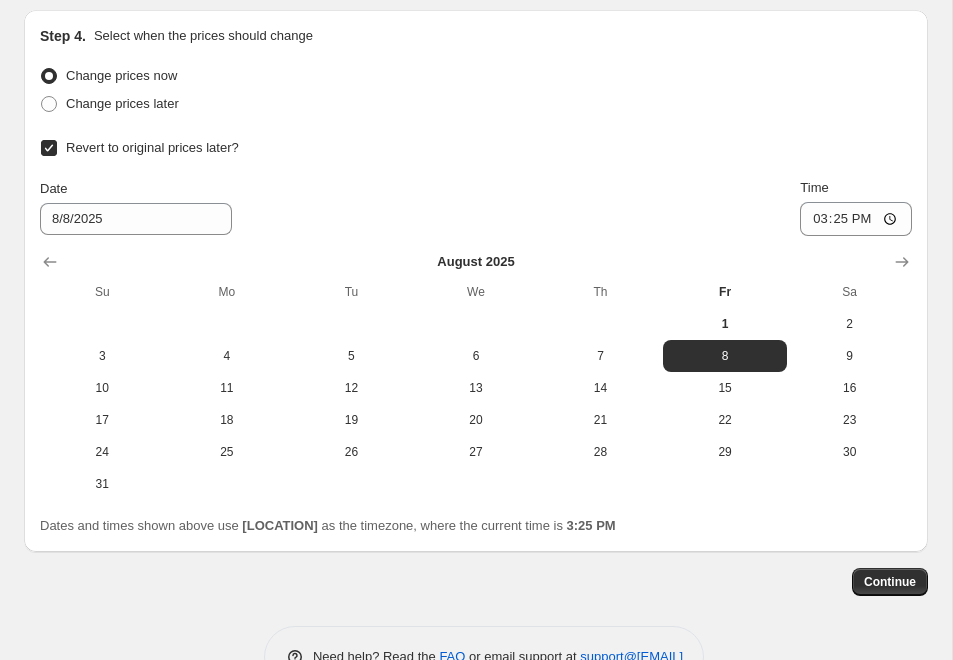scroll, scrollTop: 2472, scrollLeft: 0, axis: vertical 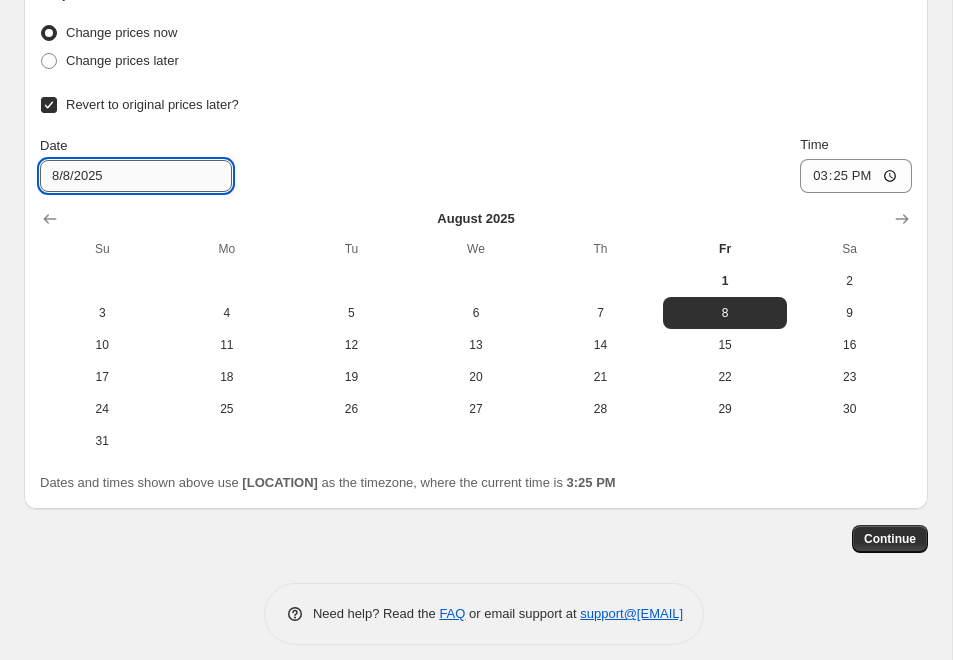 click on "8/8/2025" at bounding box center [136, 176] 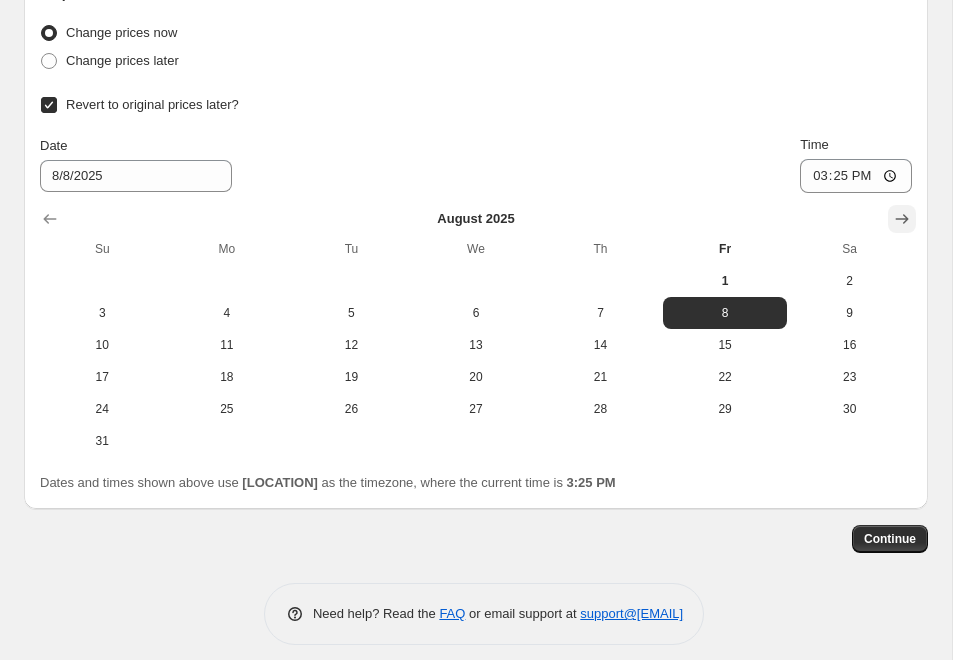 click 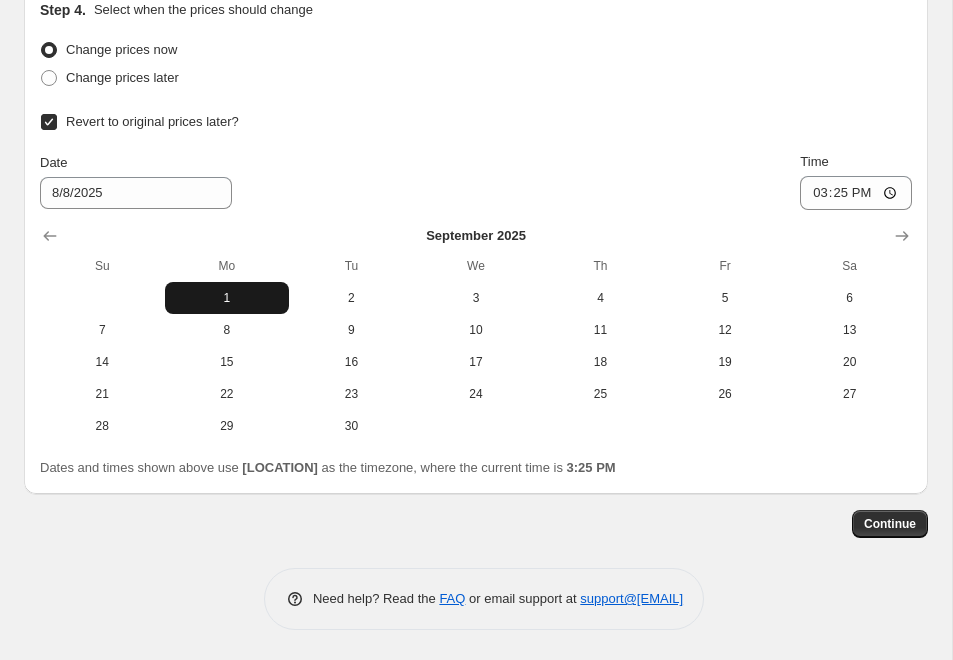 click on "1" at bounding box center (227, 298) 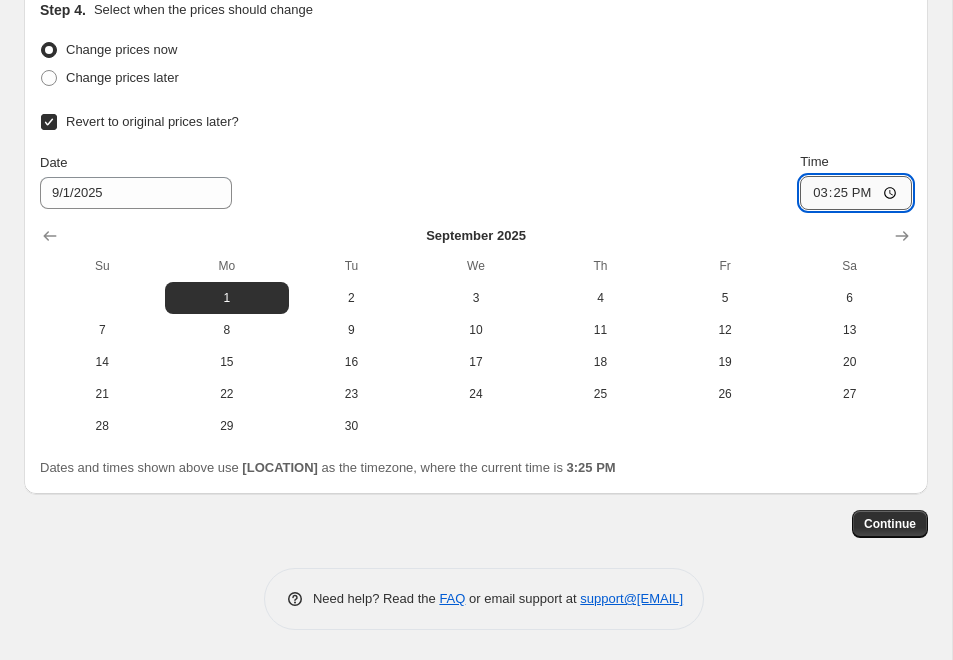 click on "15:25" at bounding box center (856, 193) 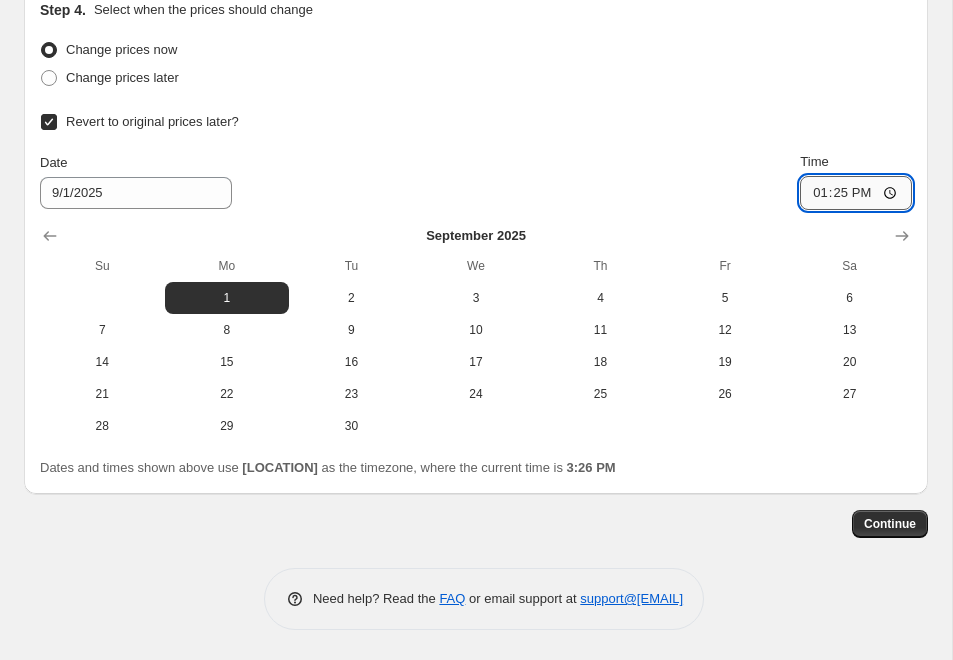 click on "13:25" at bounding box center (856, 193) 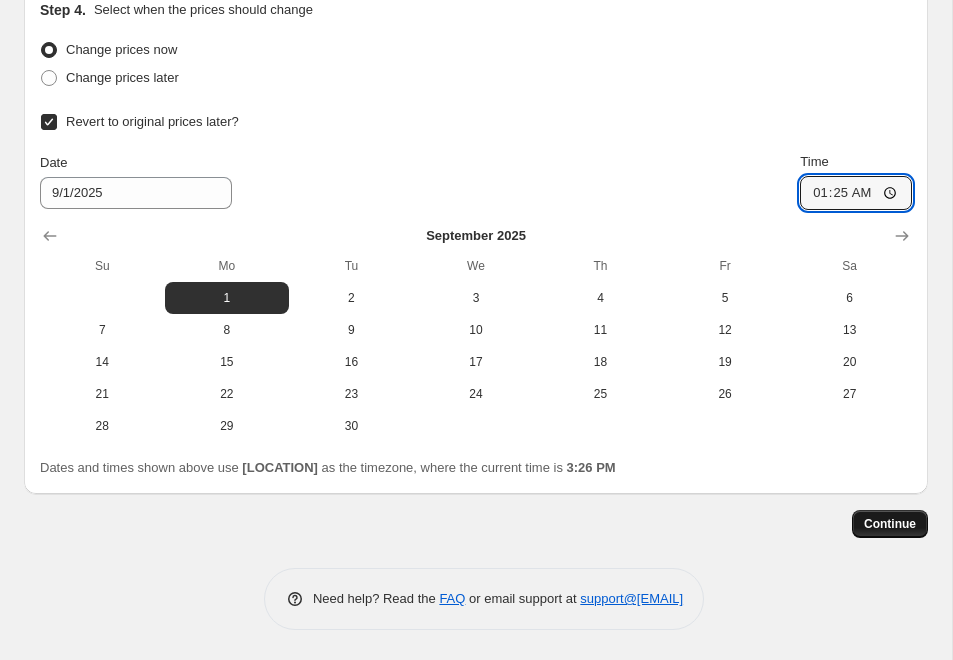 type on "01:25" 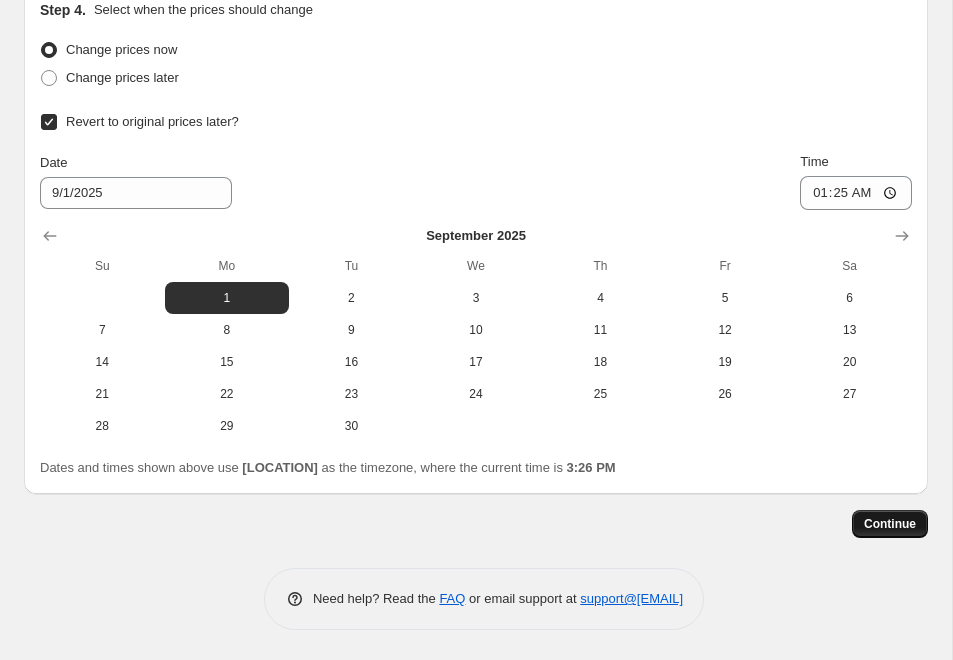 click on "Continue" at bounding box center [890, 524] 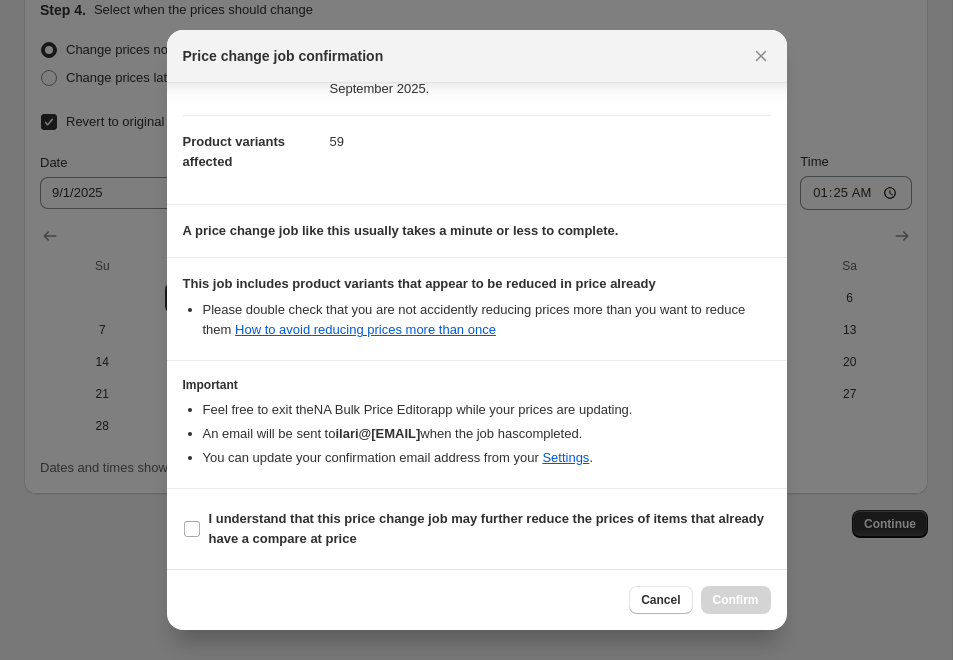 scroll, scrollTop: 202, scrollLeft: 0, axis: vertical 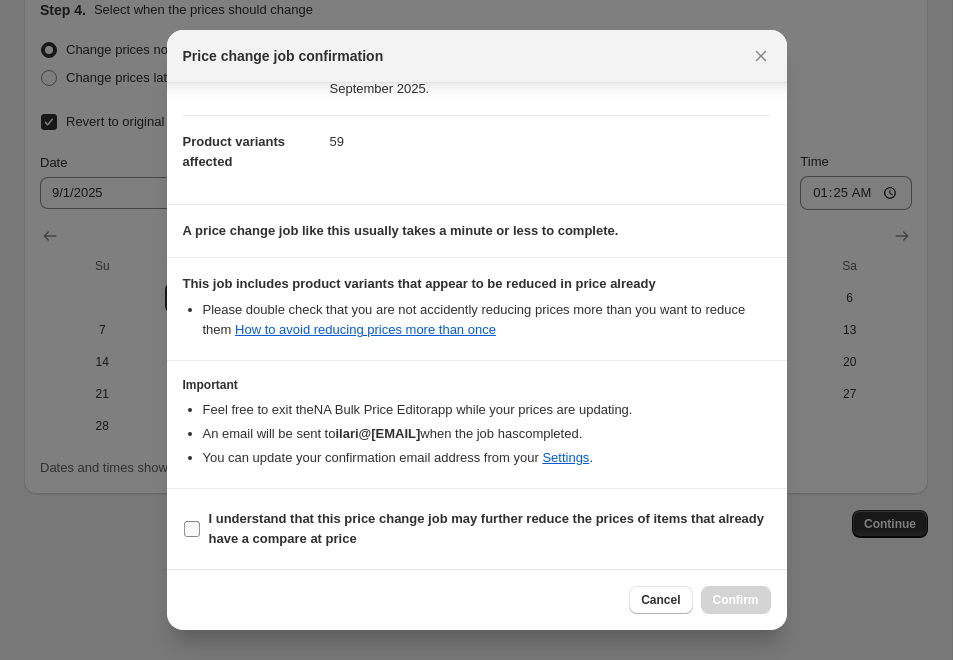 click on "I understand that this price change job may further reduce the prices of items that already have a compare at price" at bounding box center [487, 528] 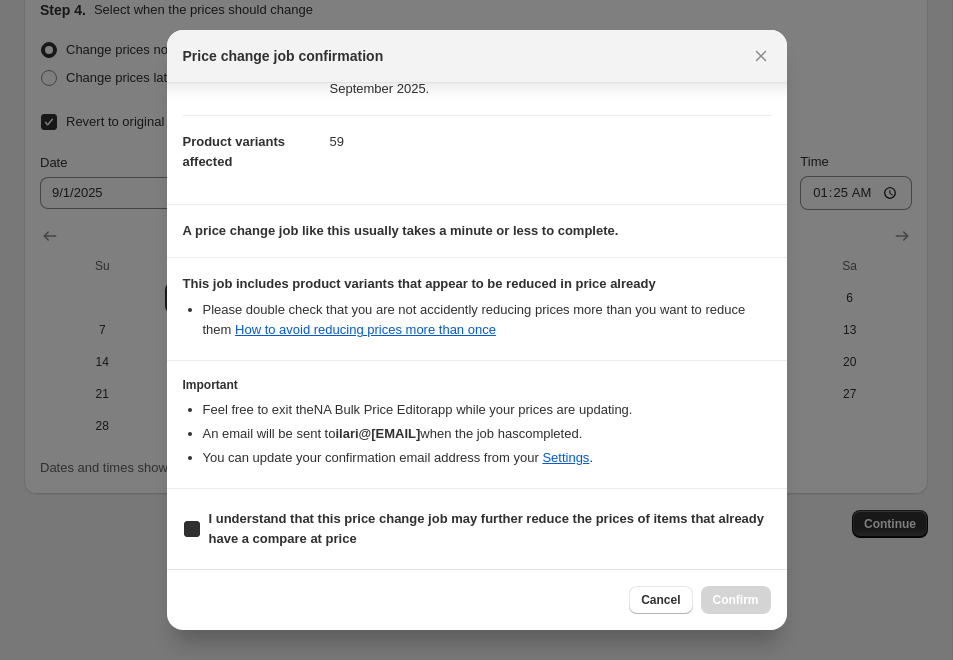 checkbox on "true" 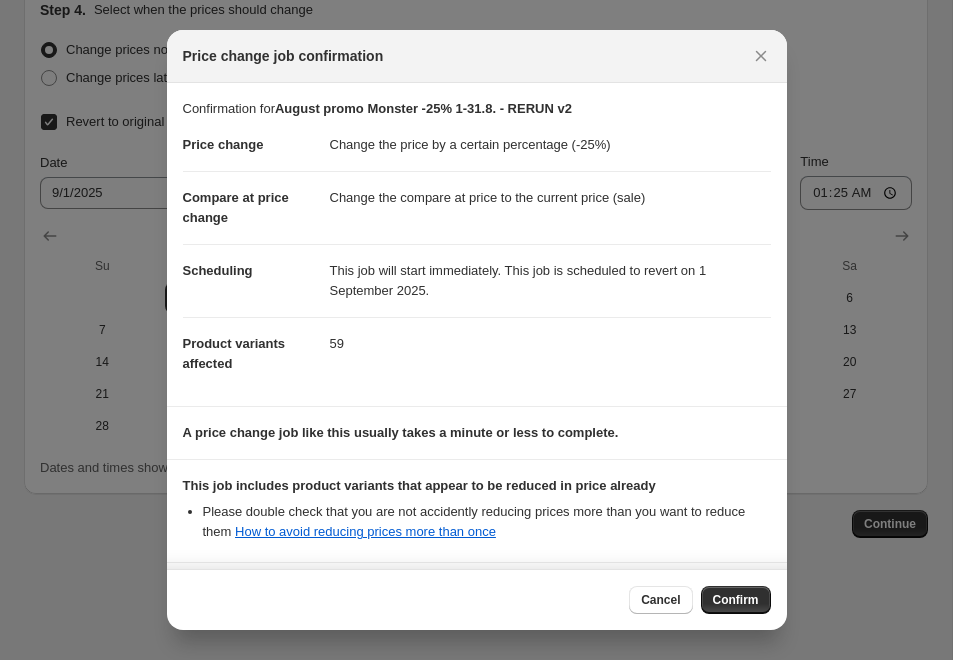 scroll, scrollTop: 0, scrollLeft: 0, axis: both 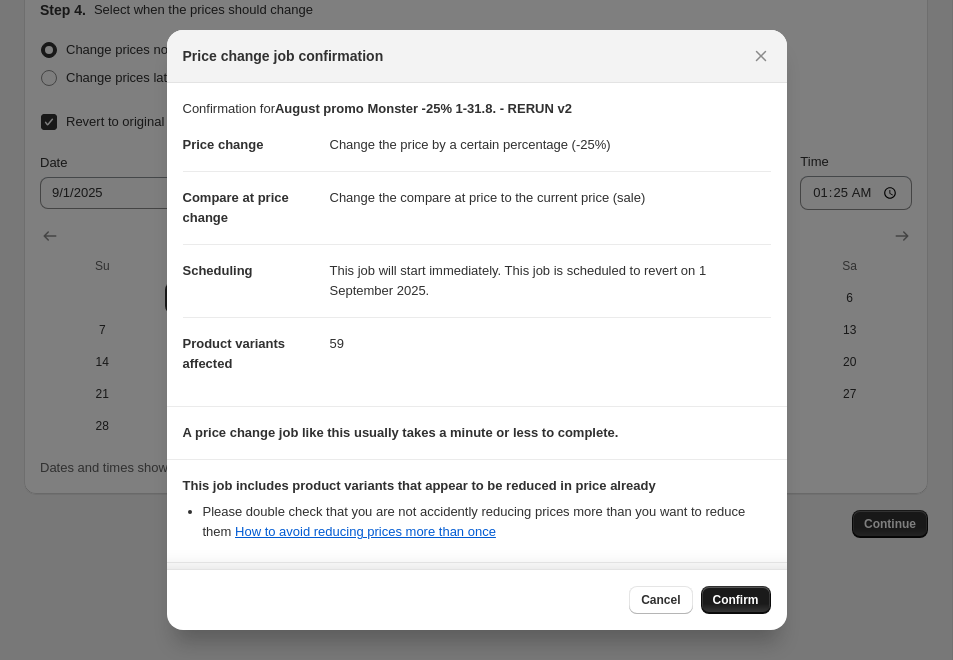 click on "Confirm" at bounding box center (736, 600) 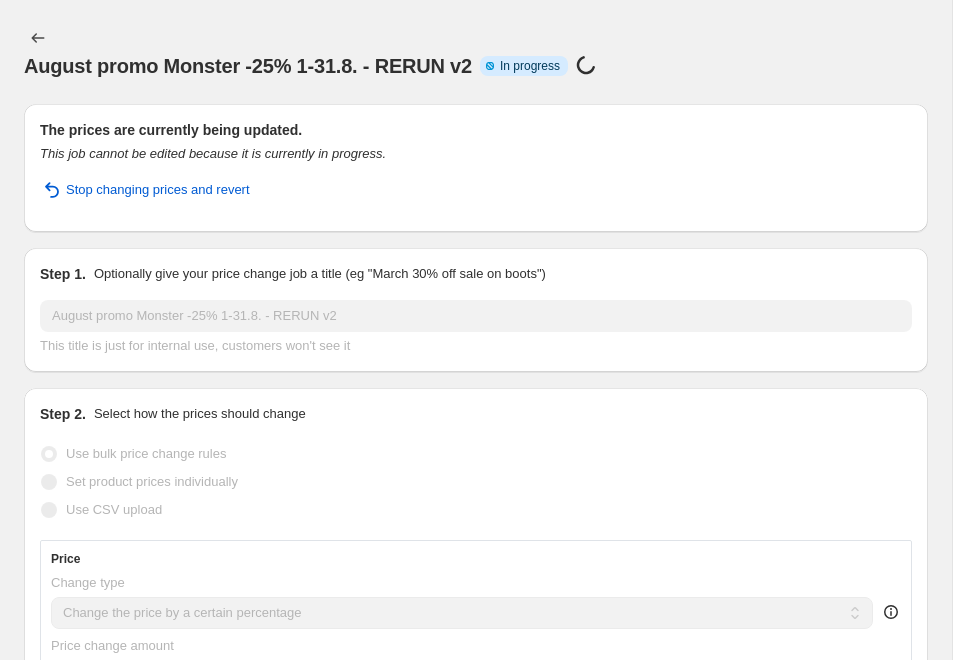 scroll, scrollTop: 0, scrollLeft: 0, axis: both 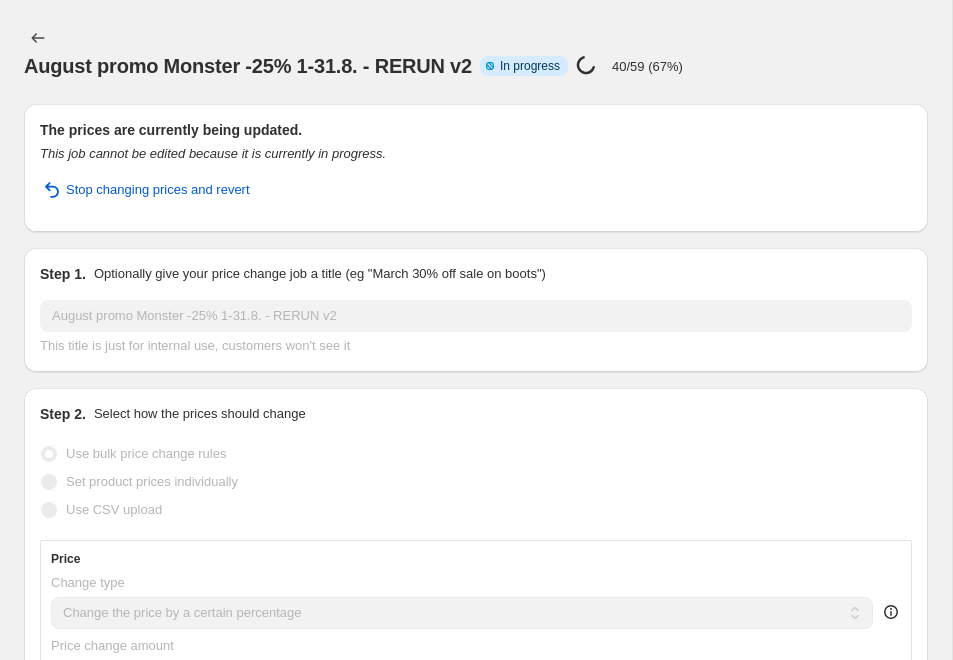 select on "percentage" 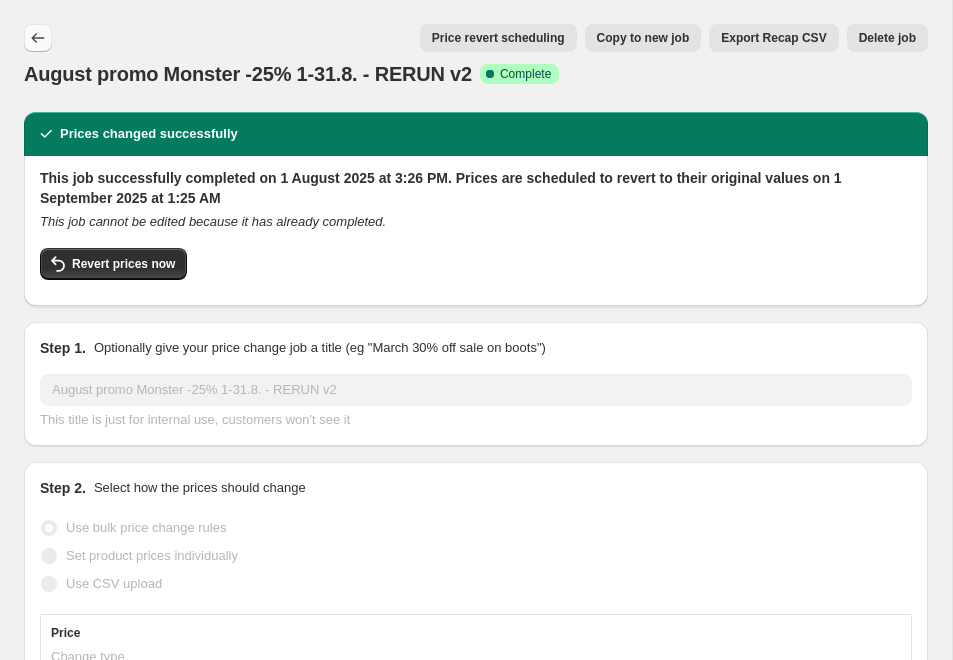 click 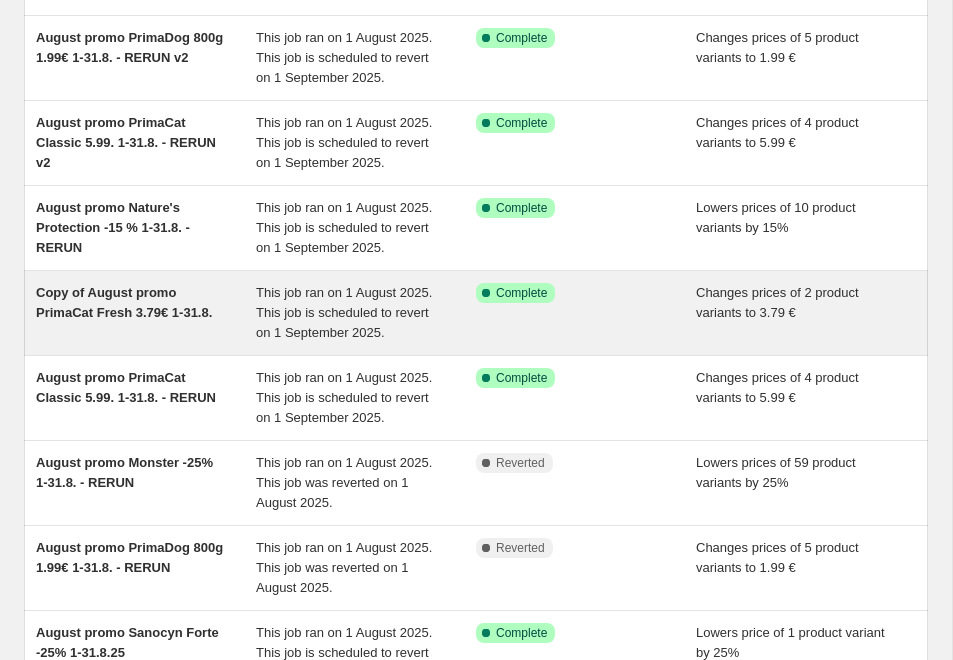 scroll, scrollTop: 253, scrollLeft: 0, axis: vertical 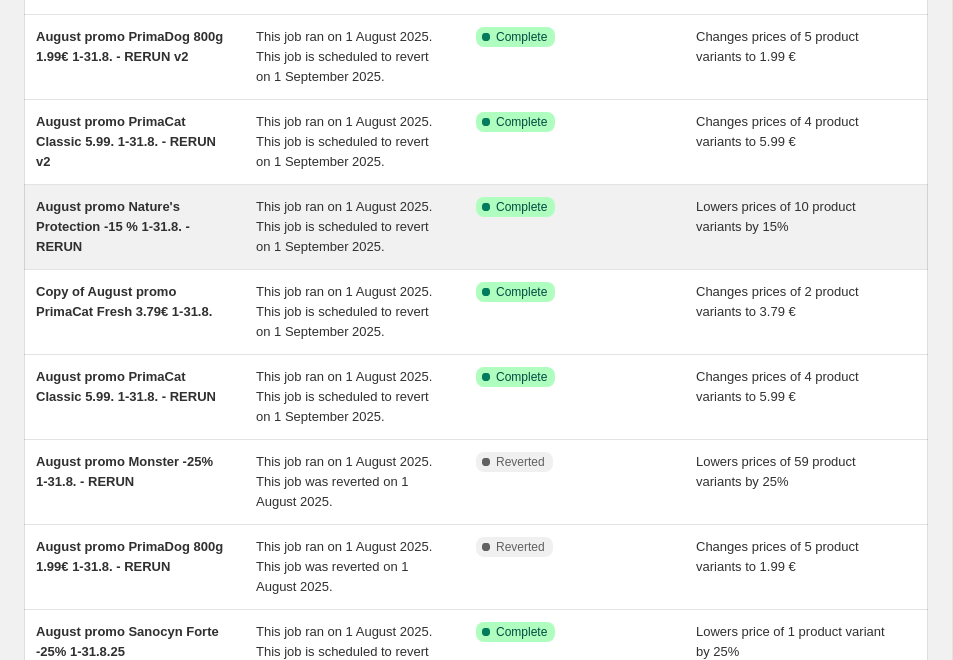 click on "August promo Nature's Protection -15 % 1-31.8. - RERUN" at bounding box center (113, 226) 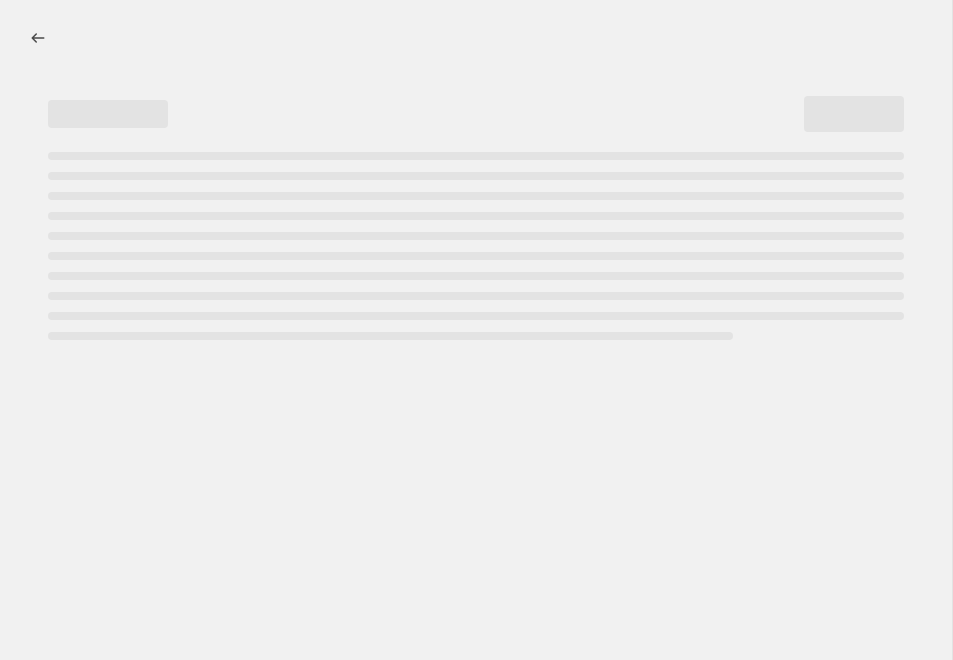 select on "percentage" 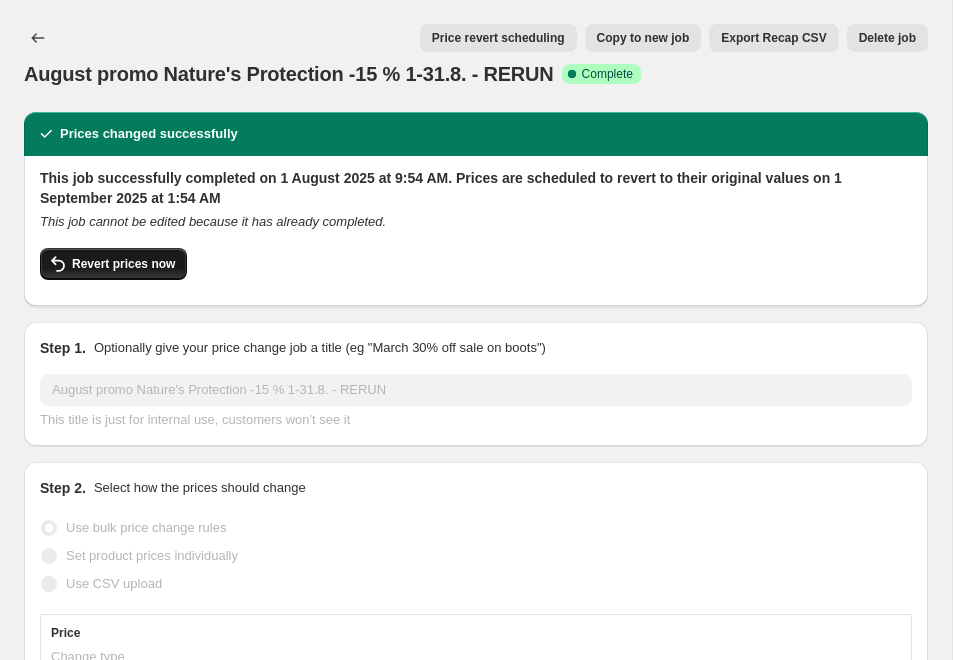 click on "Revert prices now" at bounding box center [123, 264] 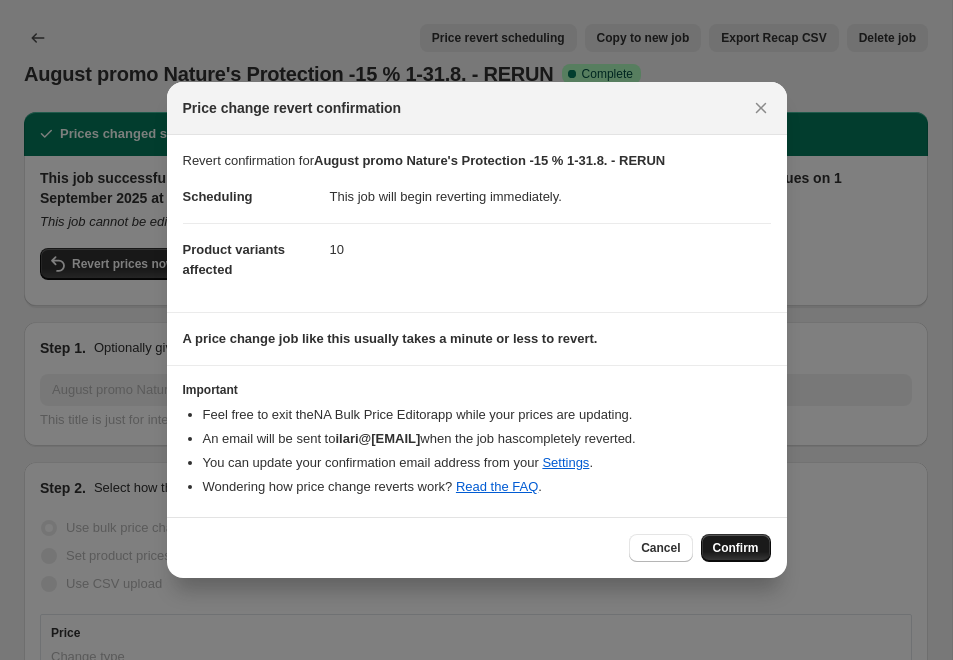 click on "Confirm" at bounding box center [736, 548] 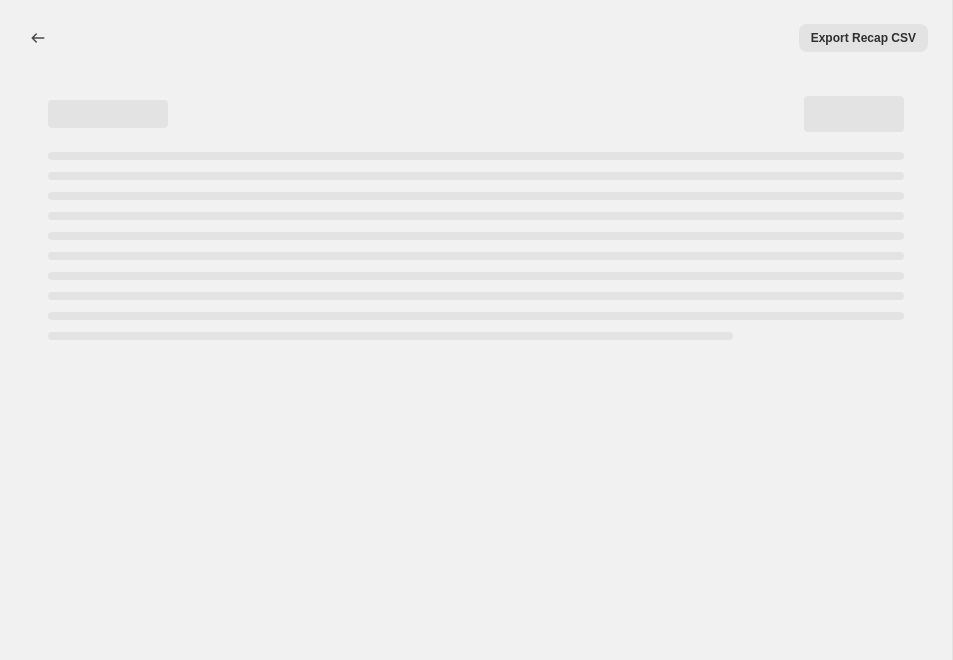 select on "percentage" 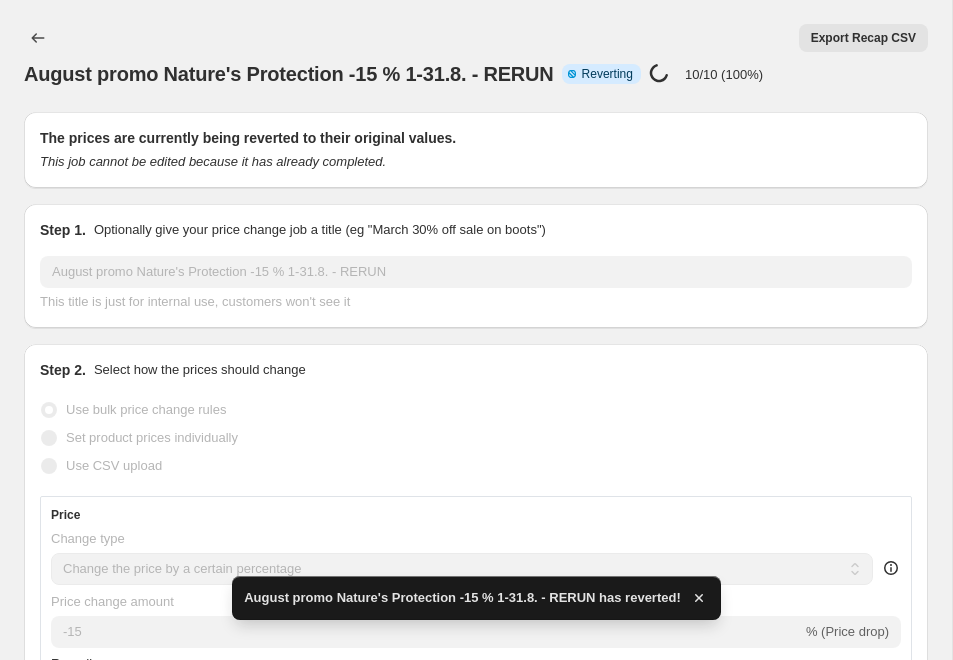 checkbox on "true" 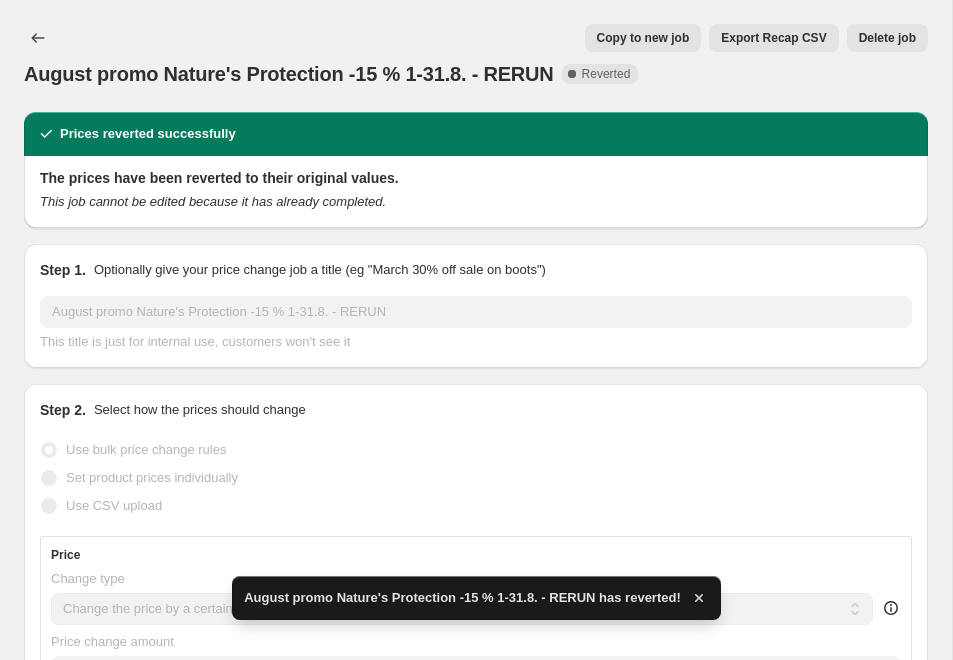 click on "Copy to new job" at bounding box center (643, 38) 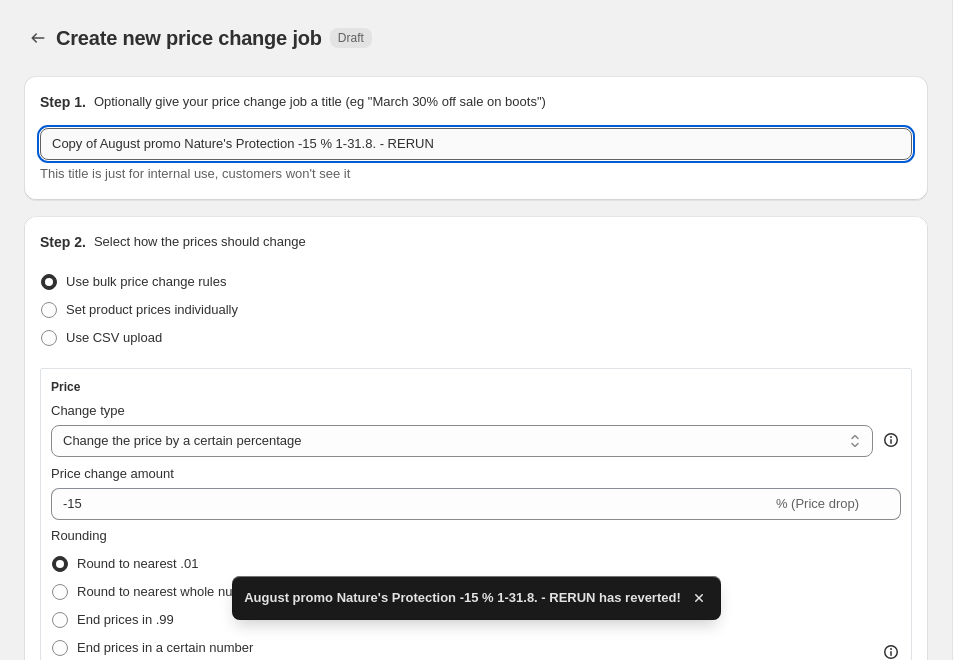 click on "Copy of August promo Nature's Protection -15 % 1-31.8. - RERUN" at bounding box center (476, 144) 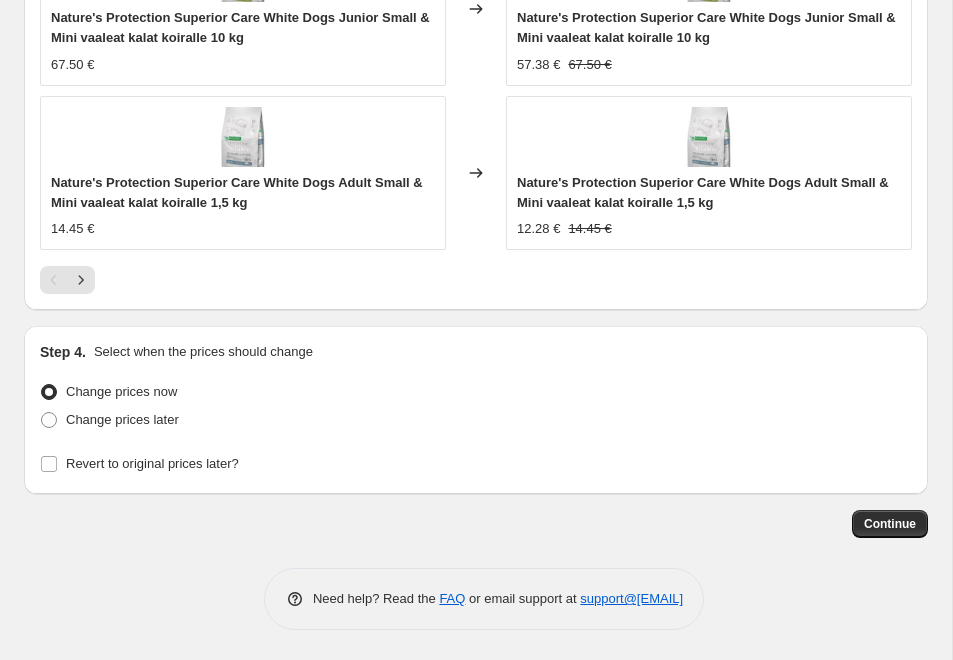 scroll, scrollTop: 2233, scrollLeft: 0, axis: vertical 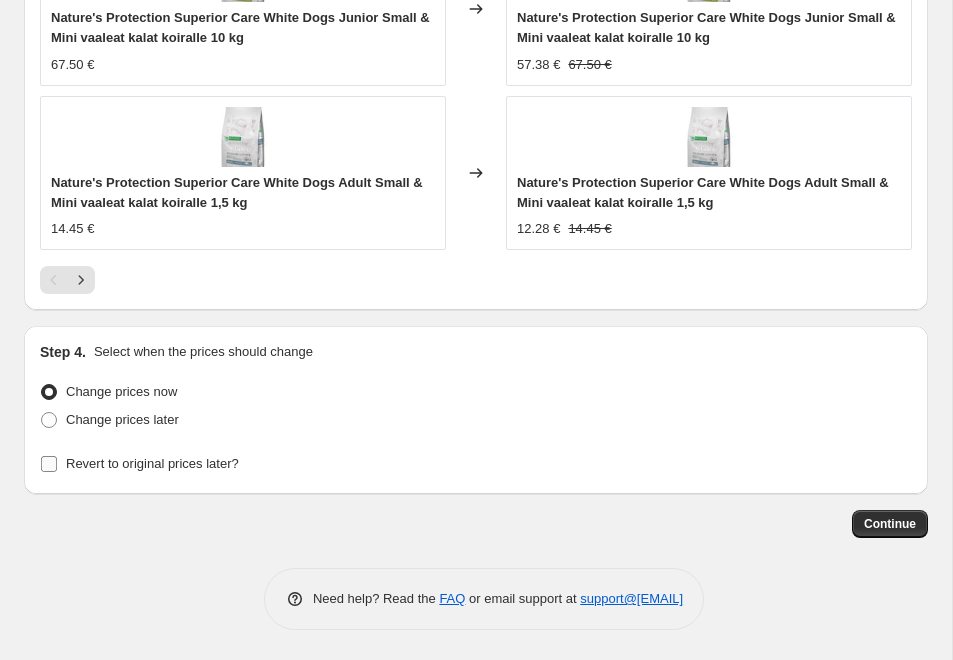 type on "August promo Nature's Protection -15 % 1-31.8. - RERUN v2" 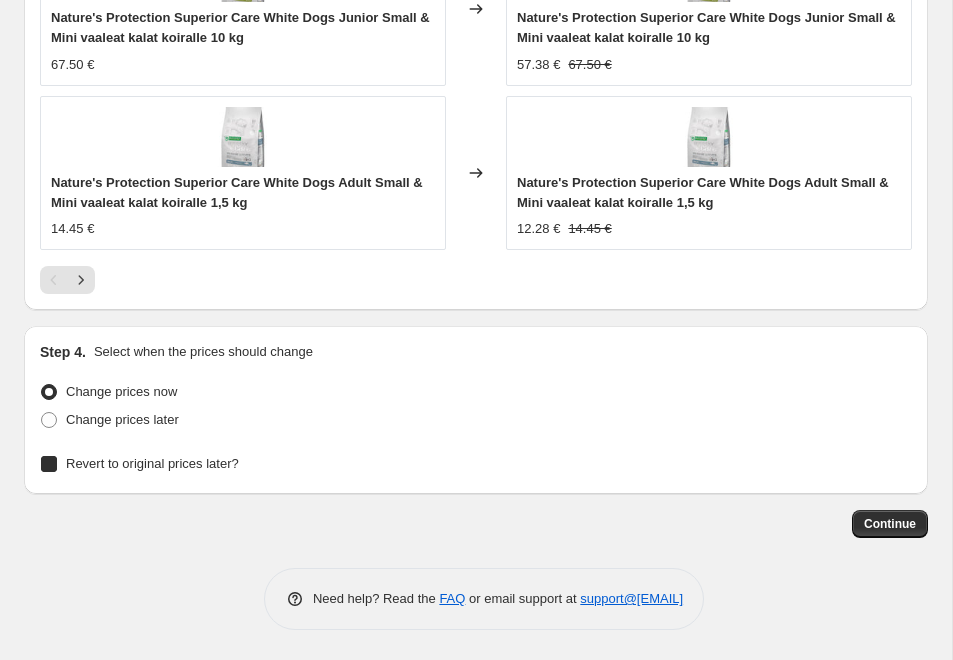 checkbox on "true" 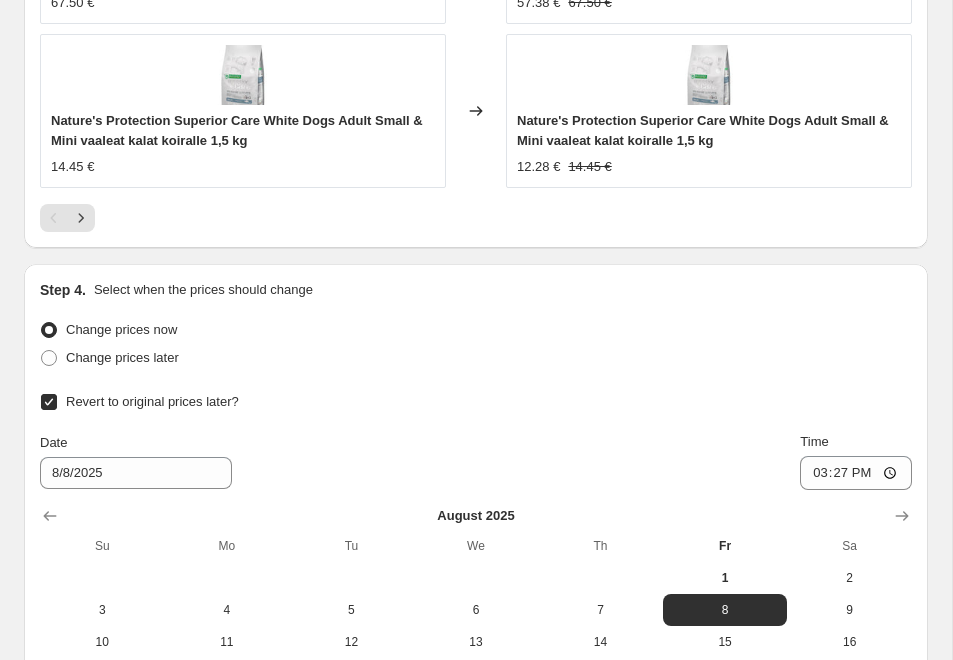 scroll, scrollTop: 2518, scrollLeft: 0, axis: vertical 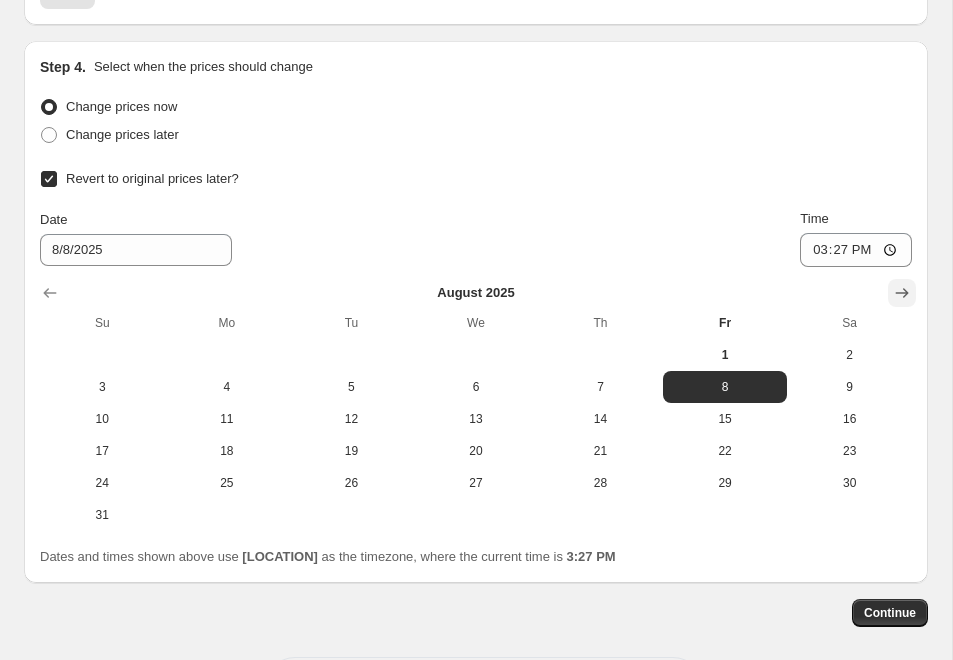 click 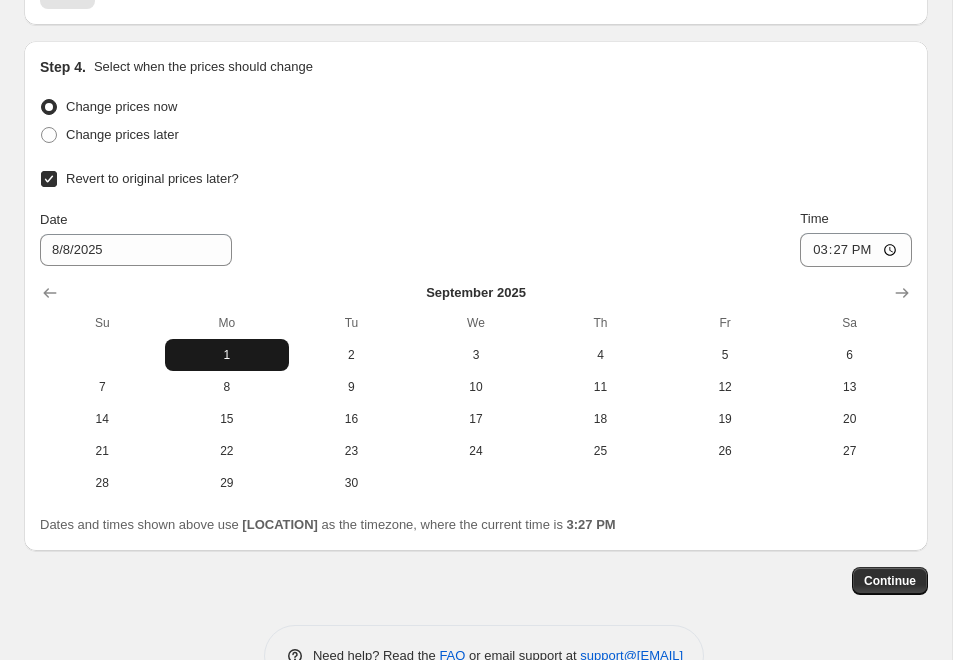 click on "1" at bounding box center (227, 355) 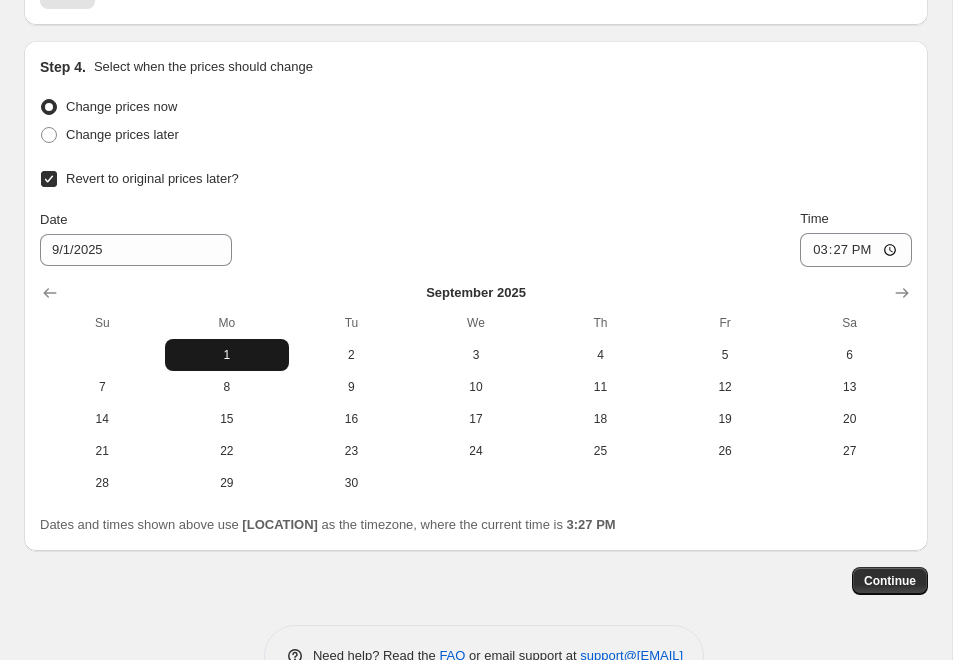 type on "9/1/2025" 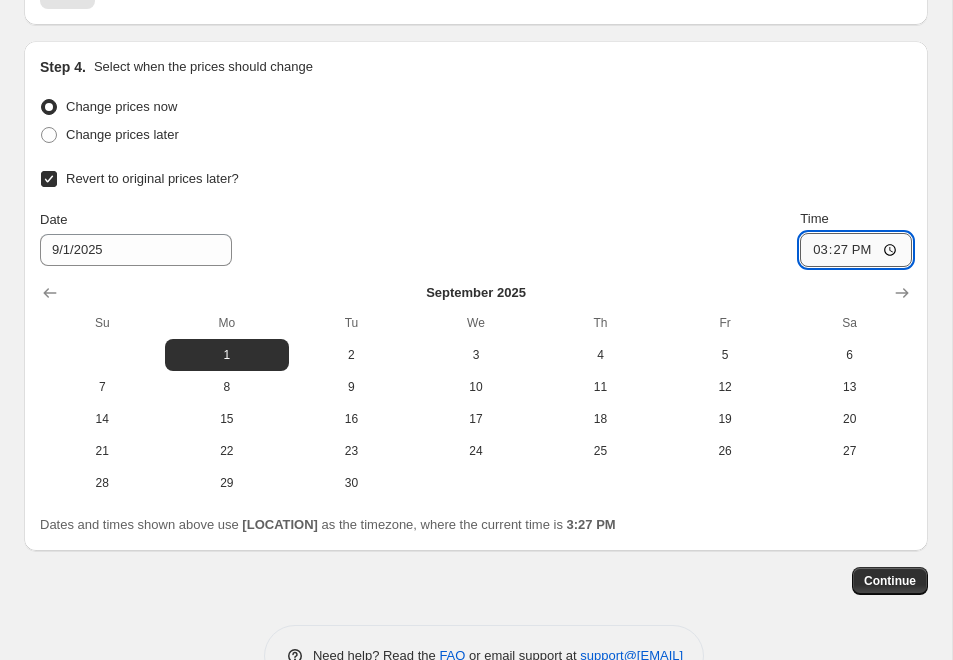 click on "15:27" at bounding box center [856, 250] 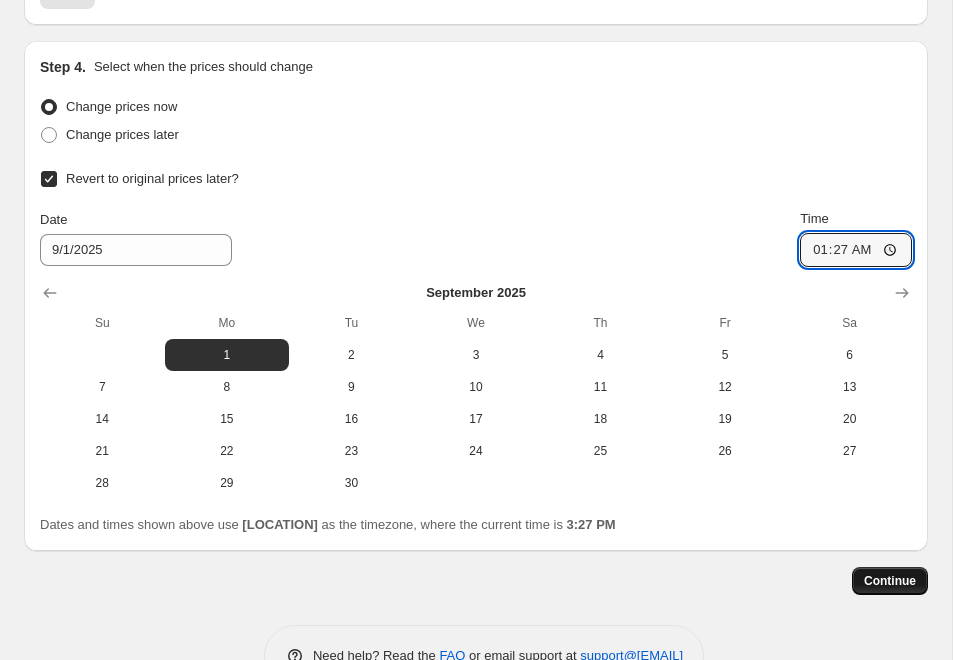 type on "01:27" 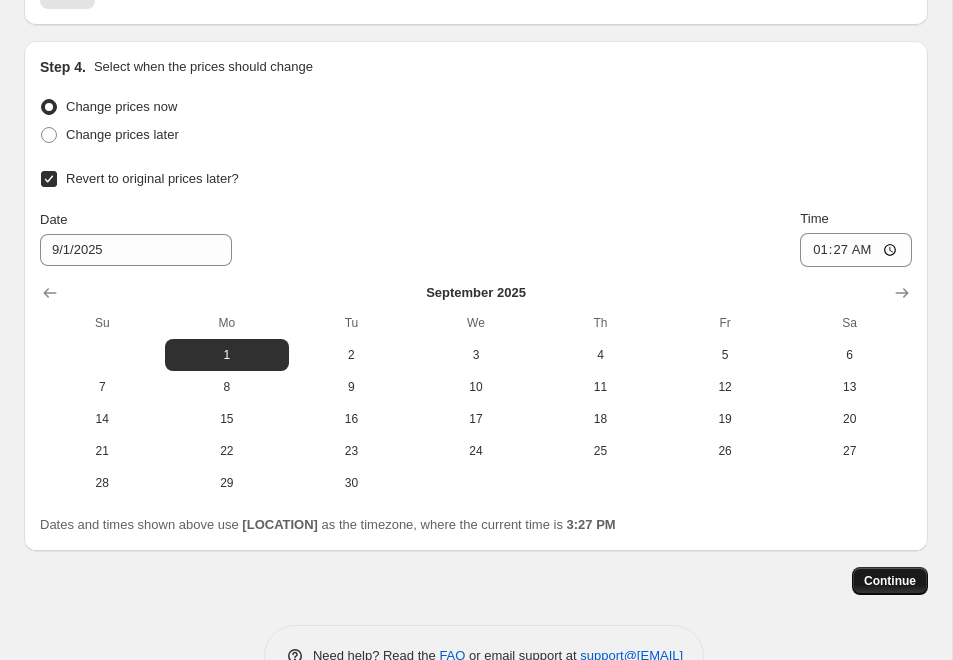 click on "Continue" at bounding box center [890, 581] 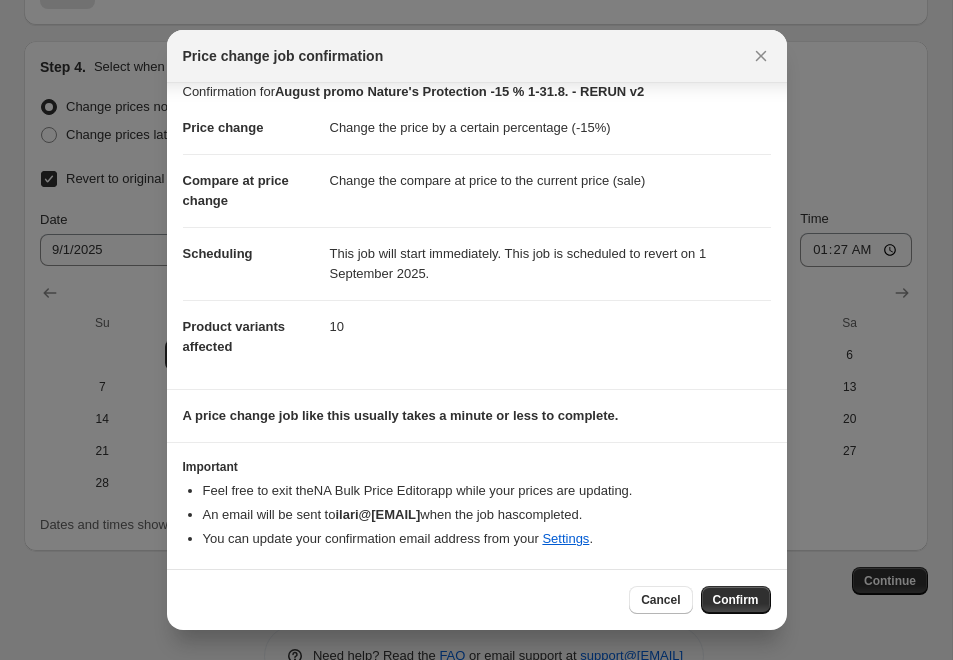 scroll, scrollTop: 17, scrollLeft: 0, axis: vertical 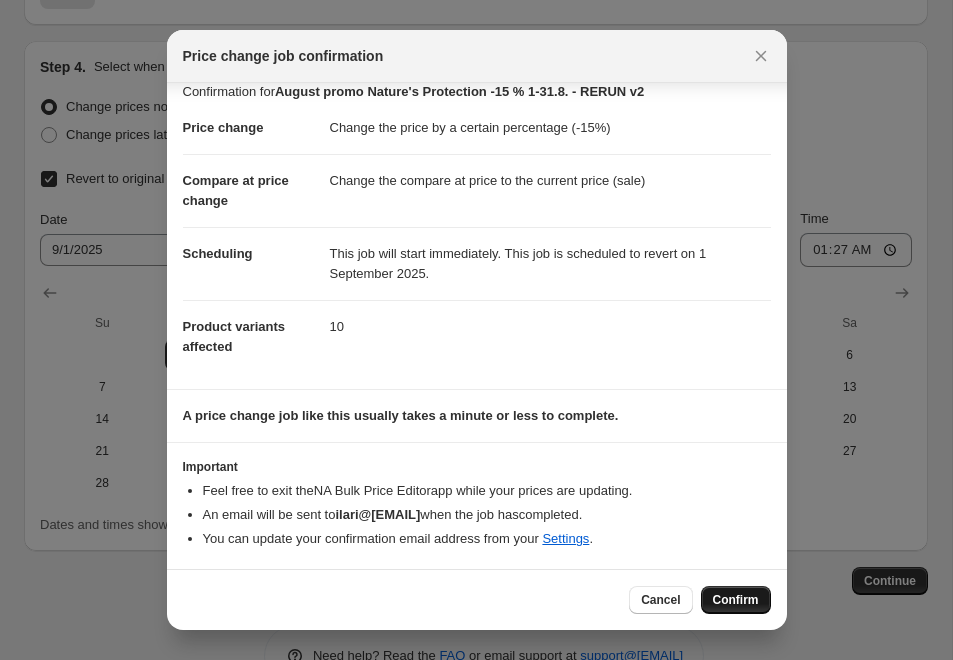 click on "Confirm" at bounding box center (736, 600) 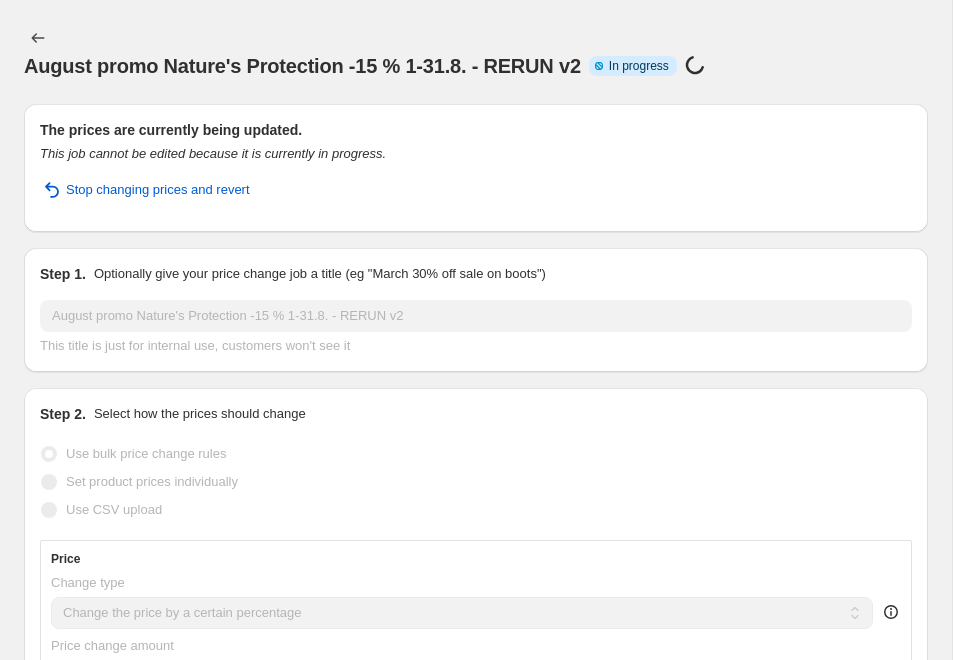 scroll, scrollTop: 0, scrollLeft: 0, axis: both 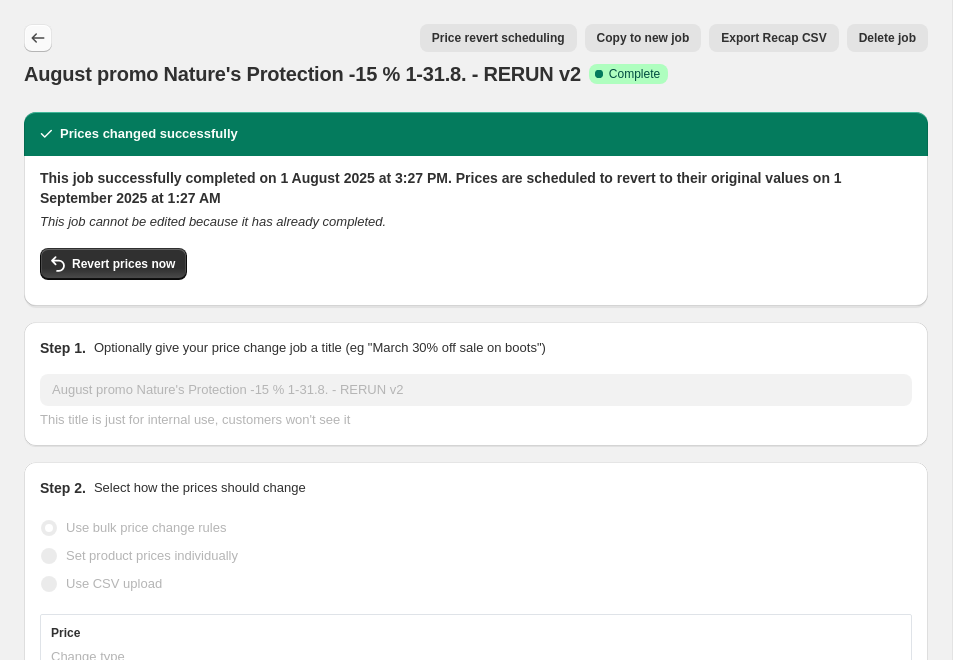 click at bounding box center (38, 38) 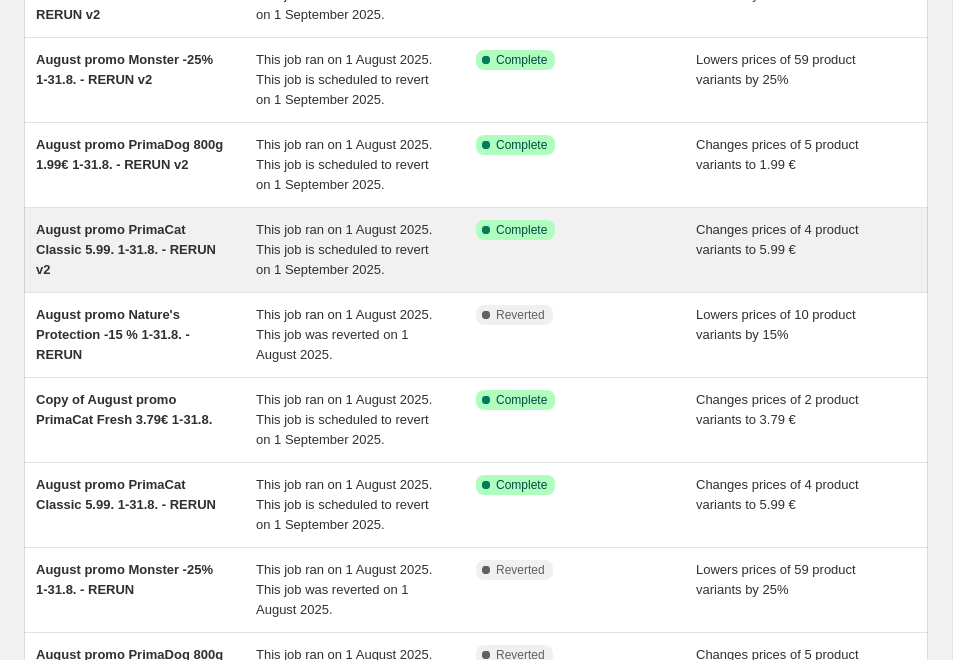 scroll, scrollTop: 253, scrollLeft: 0, axis: vertical 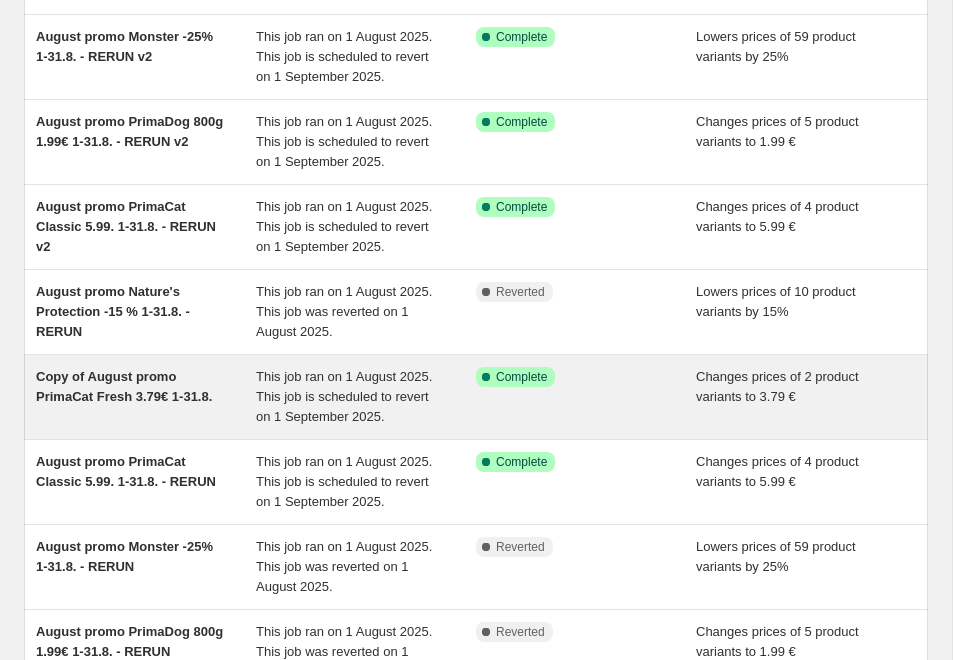 click on "Copy of August promo PrimaCat Fresh 3.79€  1-31.8." at bounding box center (146, 397) 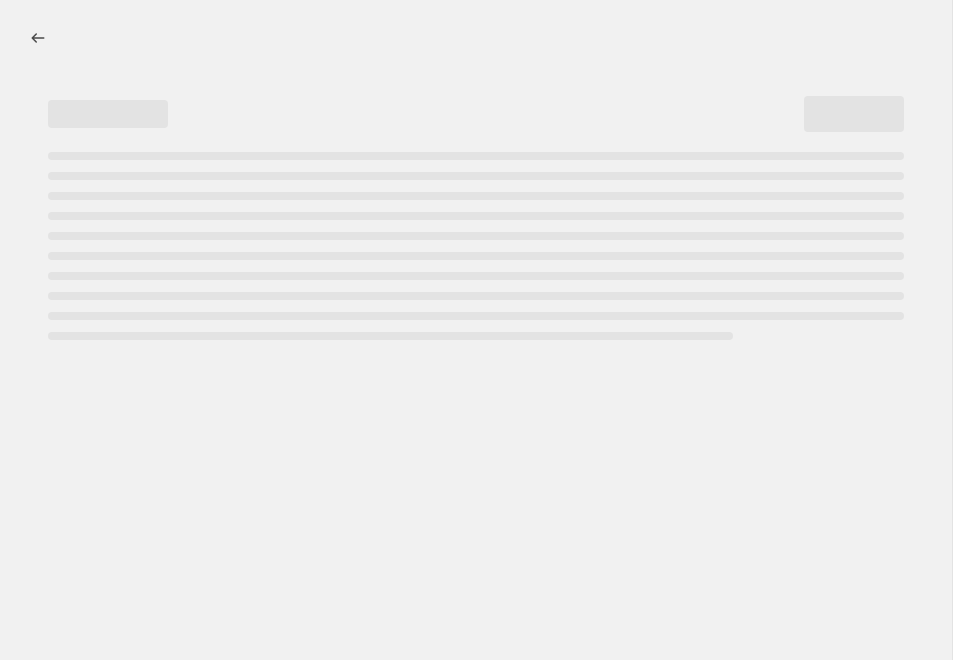 scroll, scrollTop: 0, scrollLeft: 0, axis: both 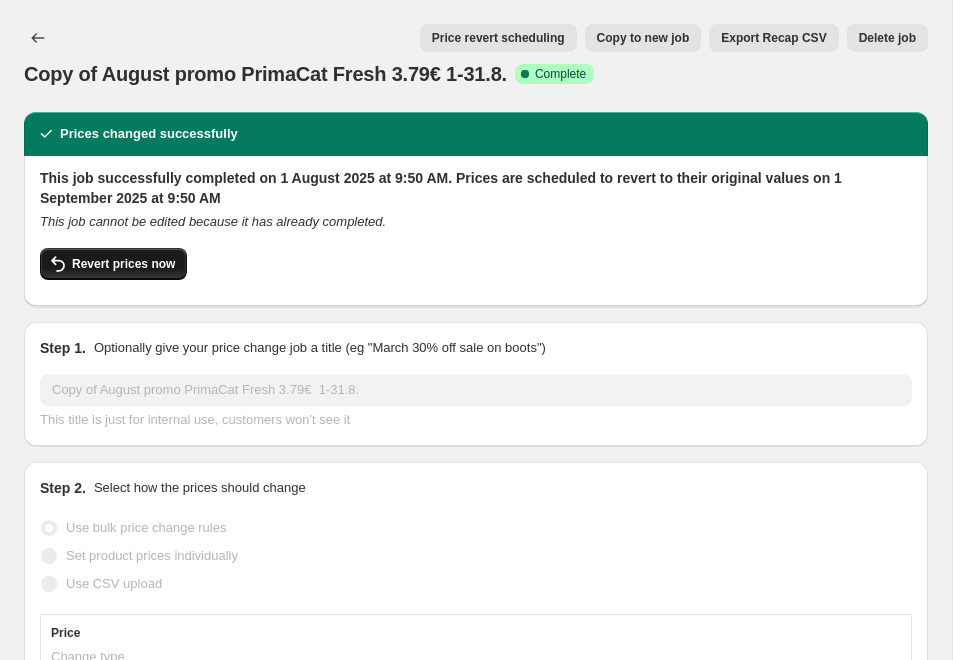 click on "Revert prices now" at bounding box center [123, 264] 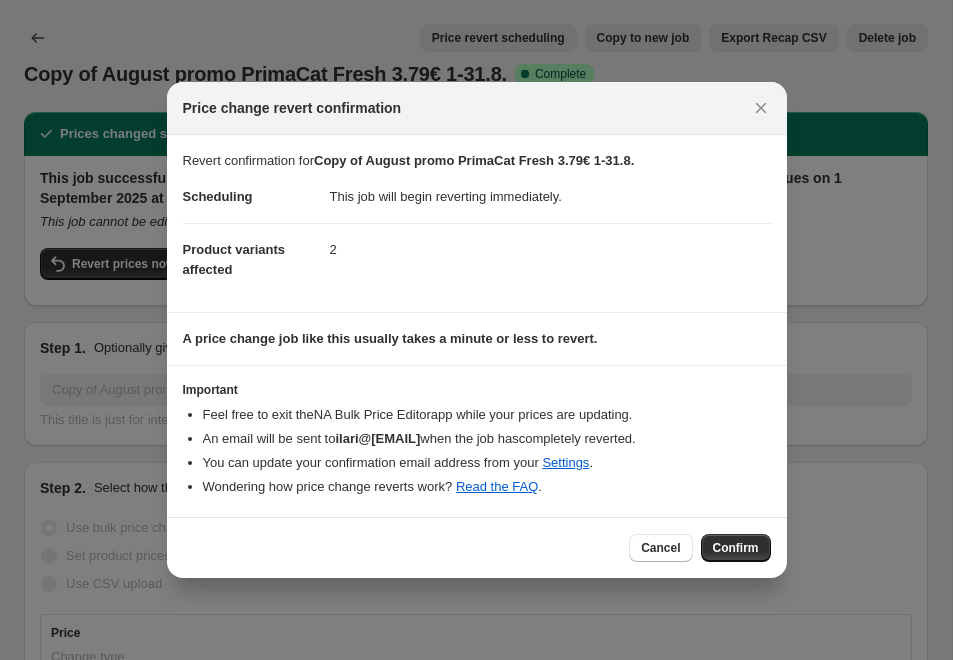 click on "Cancel Confirm" at bounding box center [477, 547] 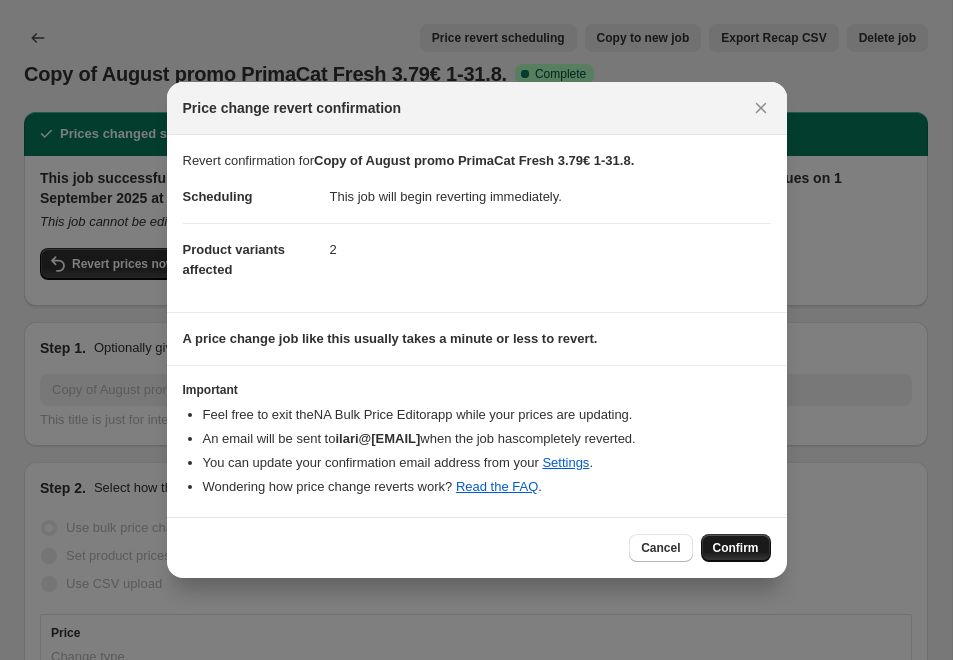click on "Confirm" at bounding box center [736, 548] 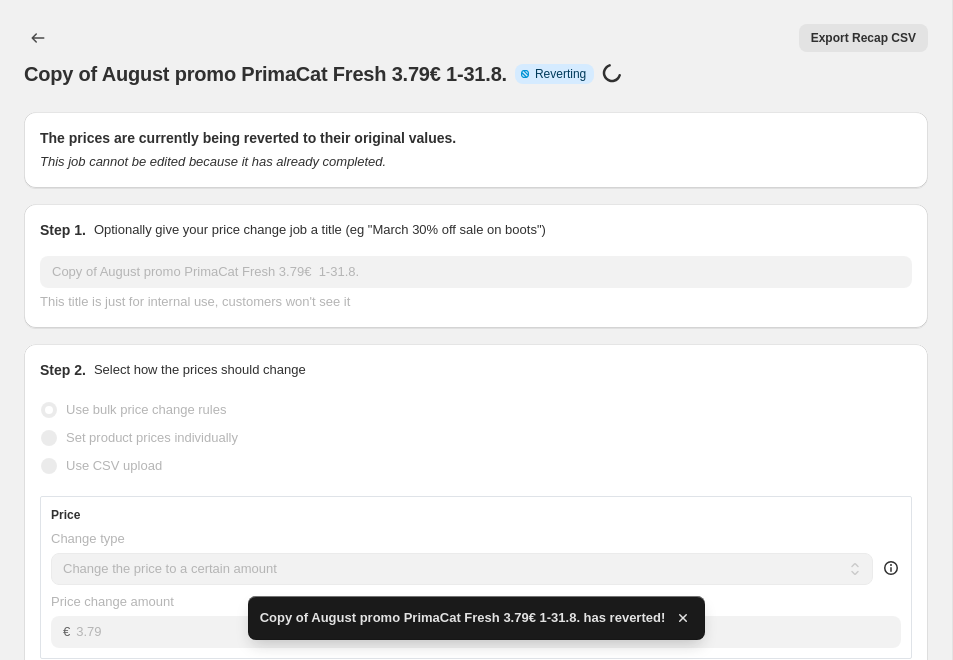 checkbox on "true" 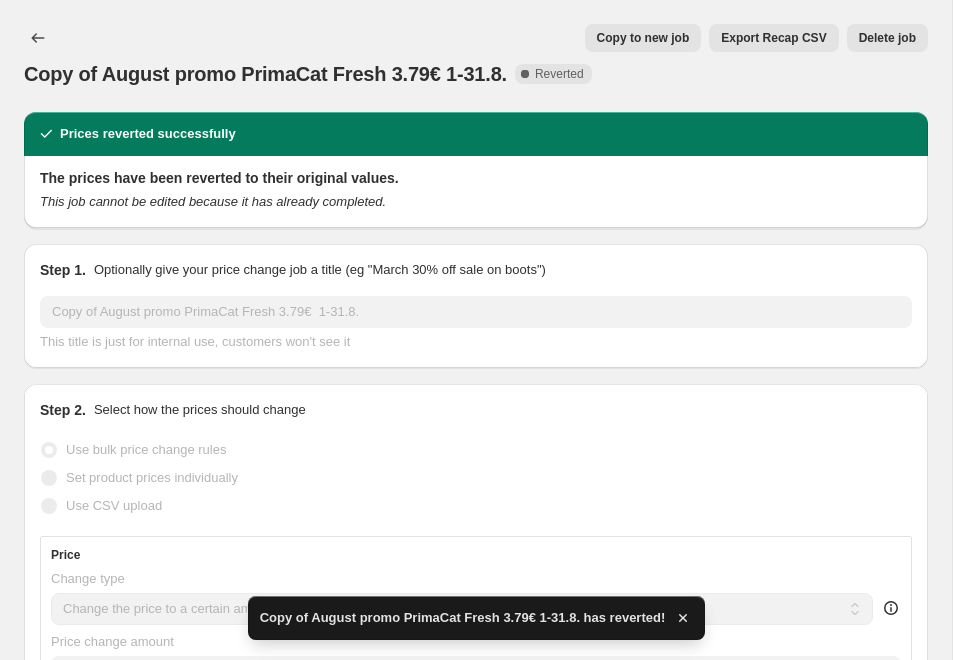 click on "Copy to new job" at bounding box center [643, 38] 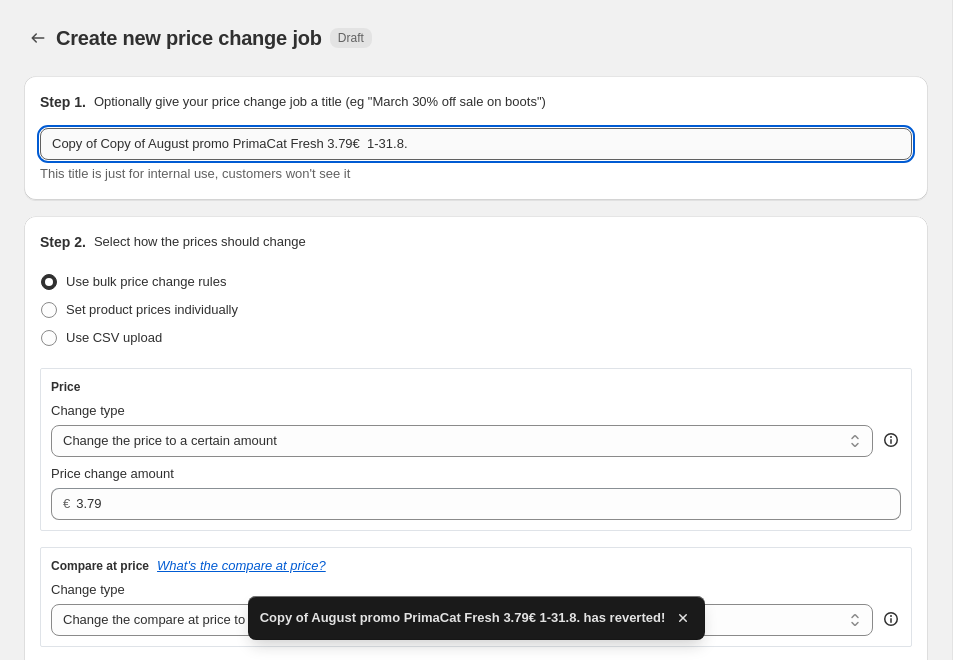 click on "Copy of Copy of August promo PrimaCat Fresh 3.79€  1-31.8." at bounding box center (476, 144) 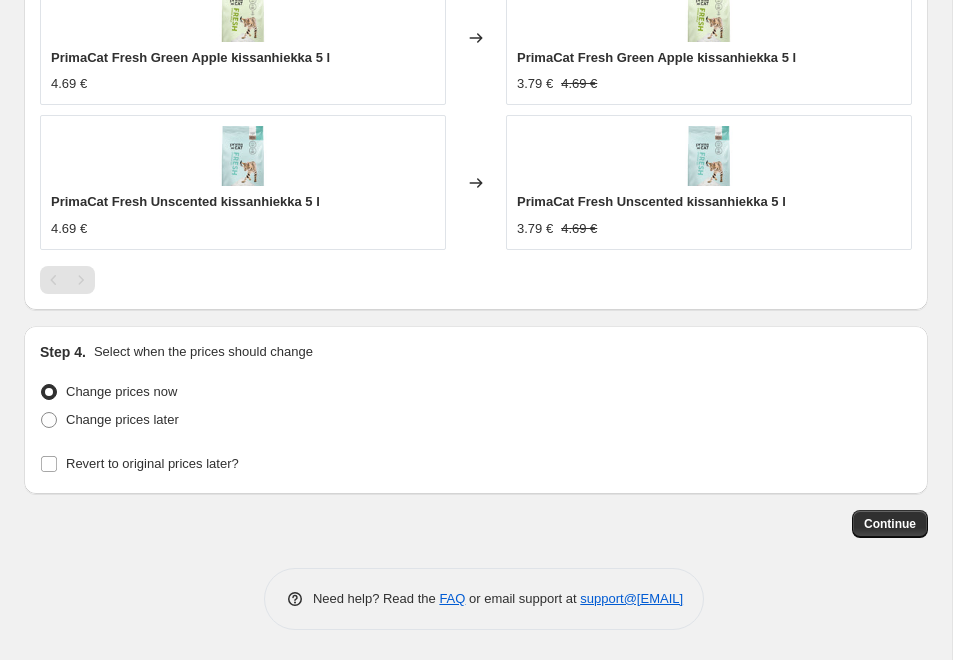 scroll, scrollTop: 1289, scrollLeft: 0, axis: vertical 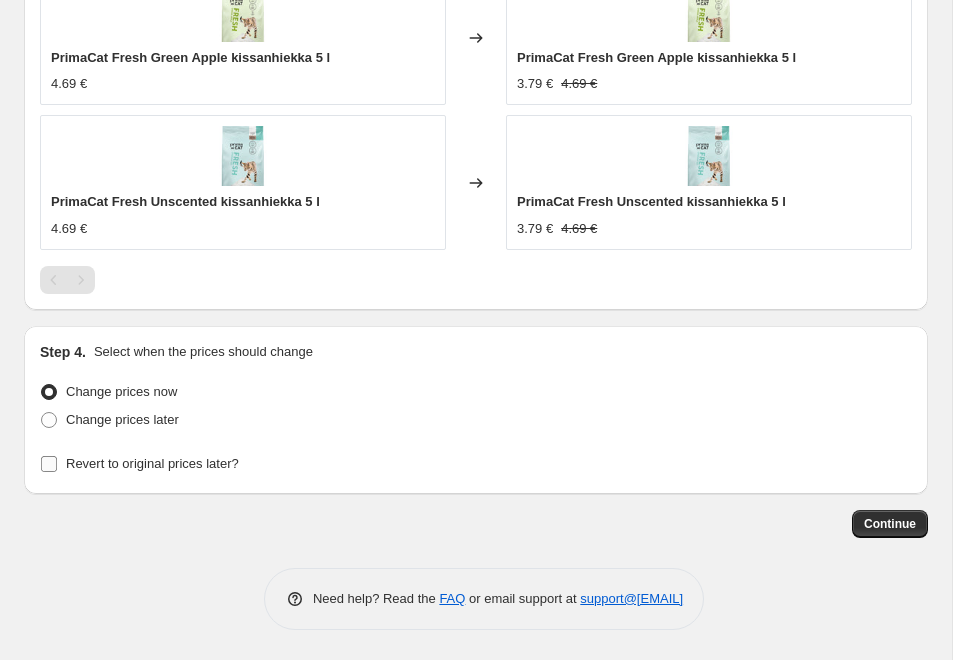 type on "August promo PrimaCat Fresh 3.79€  1-31.8. - RERUN v2" 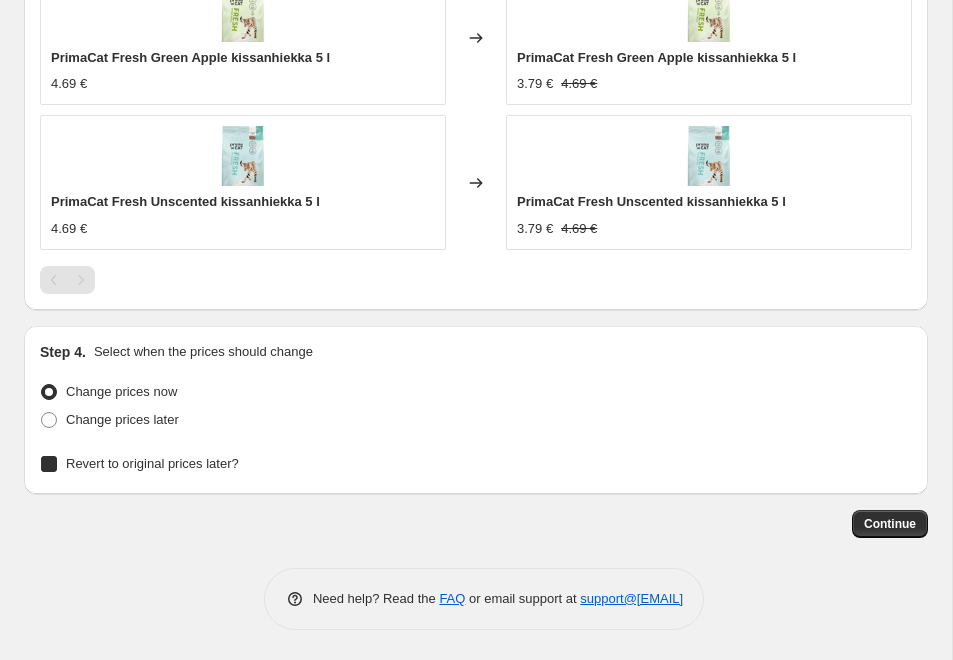 checkbox on "true" 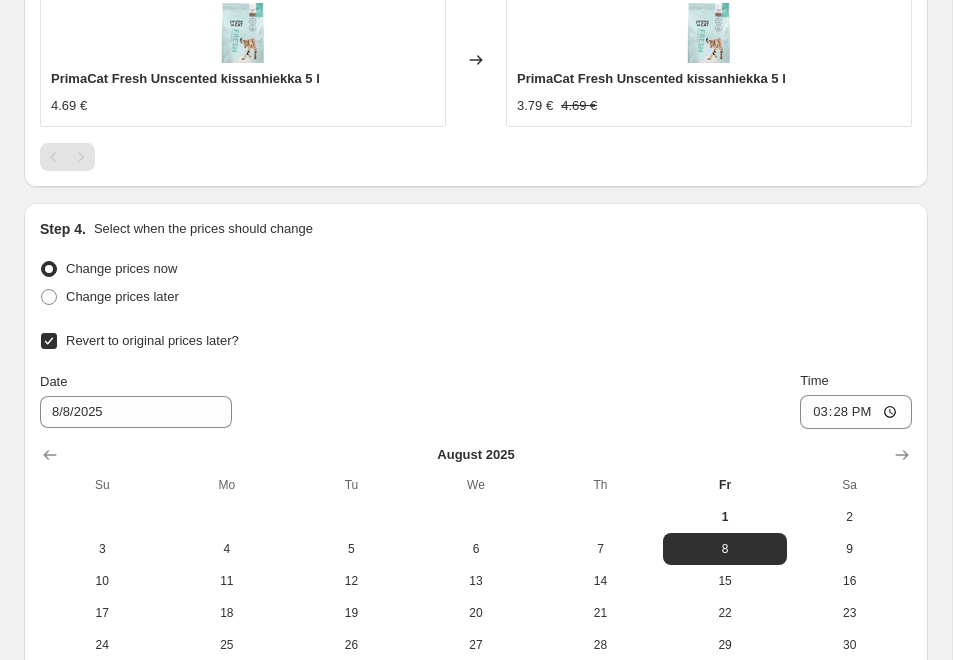 scroll, scrollTop: 1442, scrollLeft: 0, axis: vertical 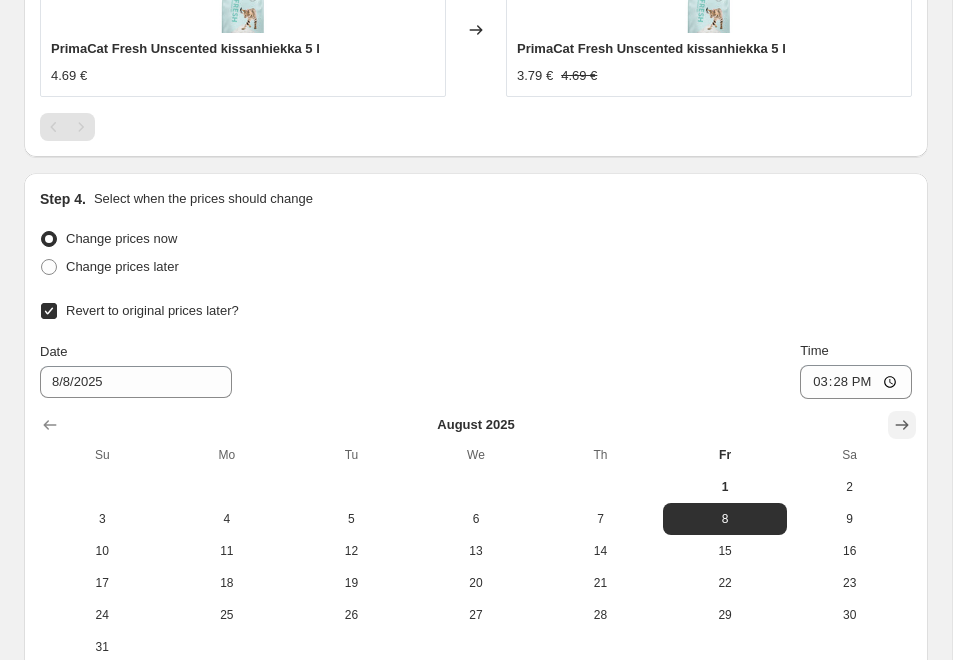 click at bounding box center (902, 425) 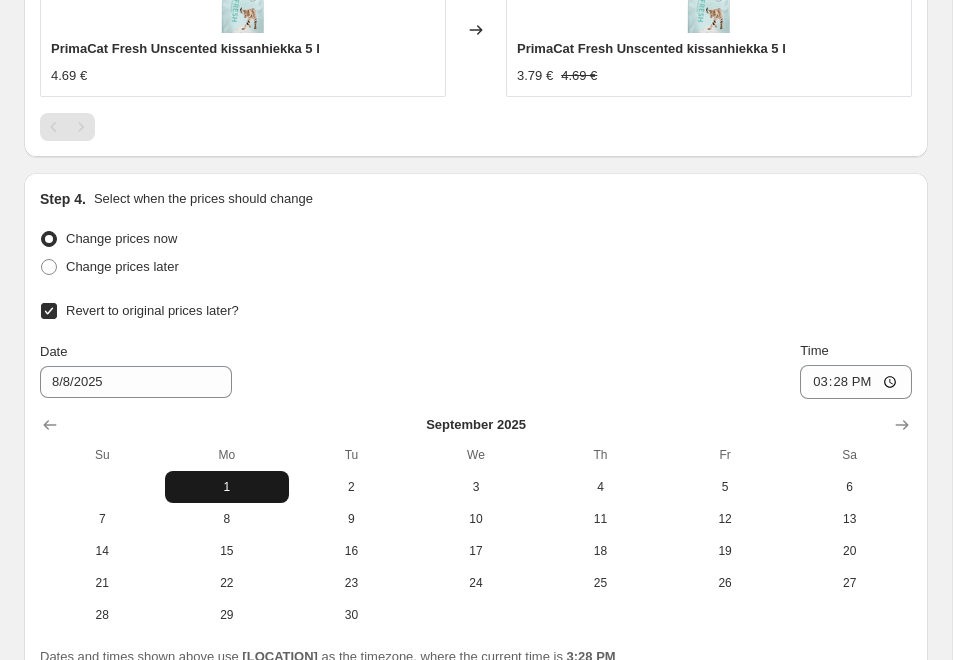 click on "1" at bounding box center [227, 487] 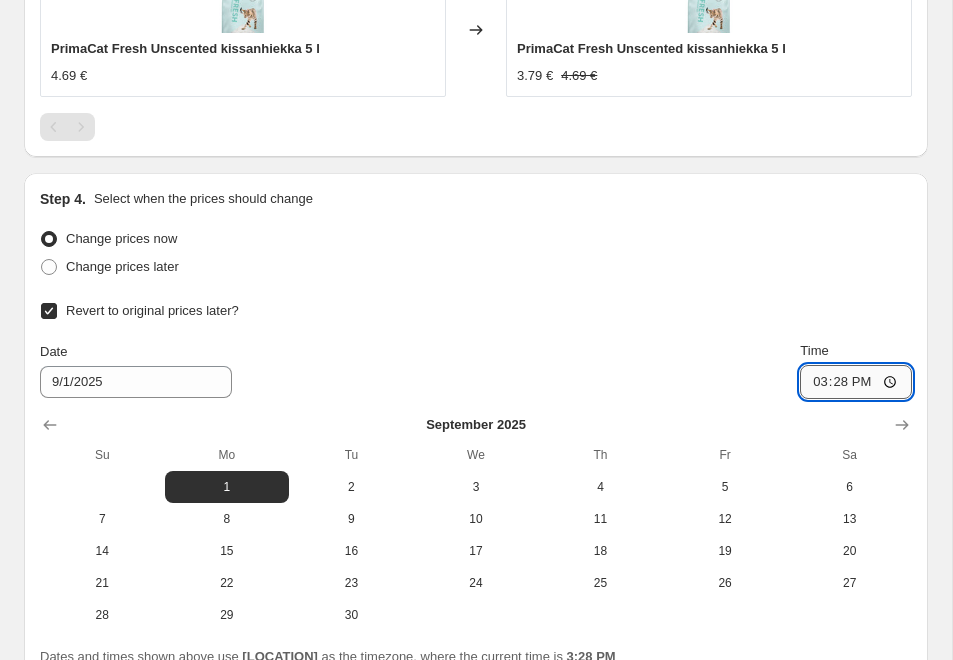 click on "15:28" at bounding box center [856, 382] 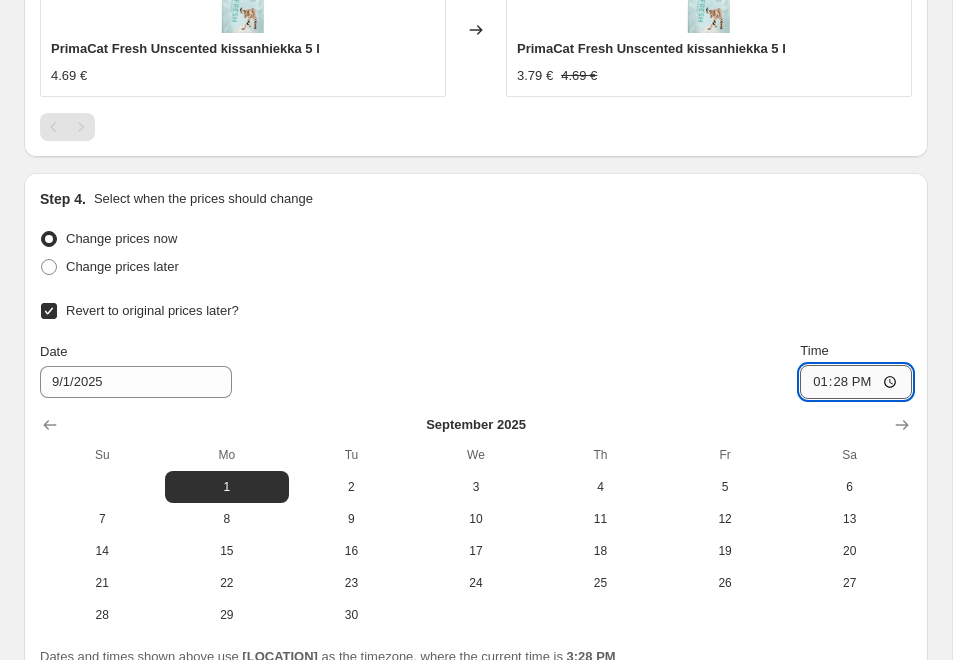 click on "13:28" at bounding box center [856, 382] 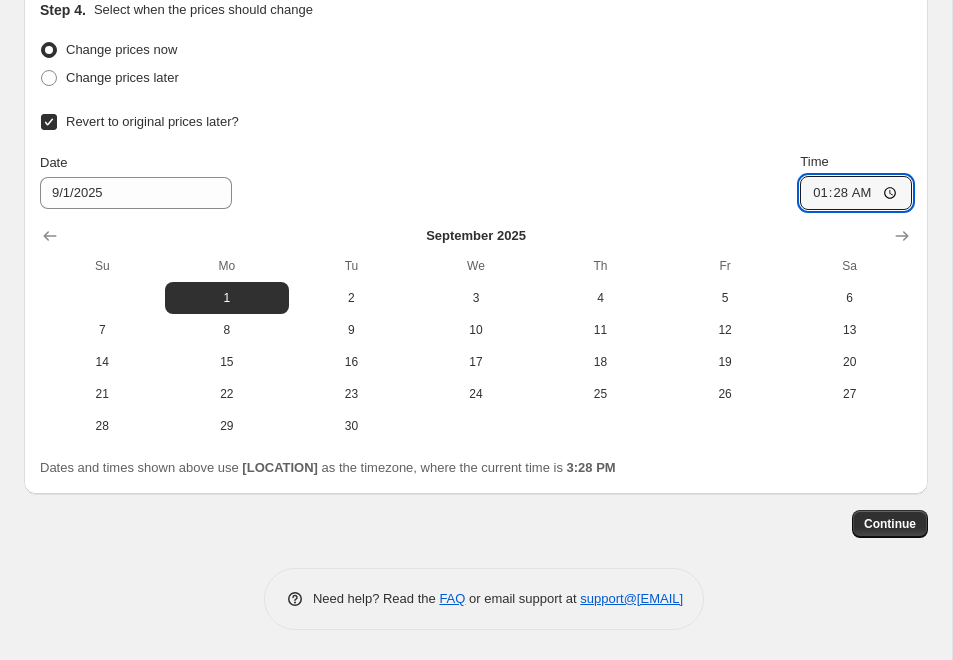 scroll, scrollTop: 1633, scrollLeft: 0, axis: vertical 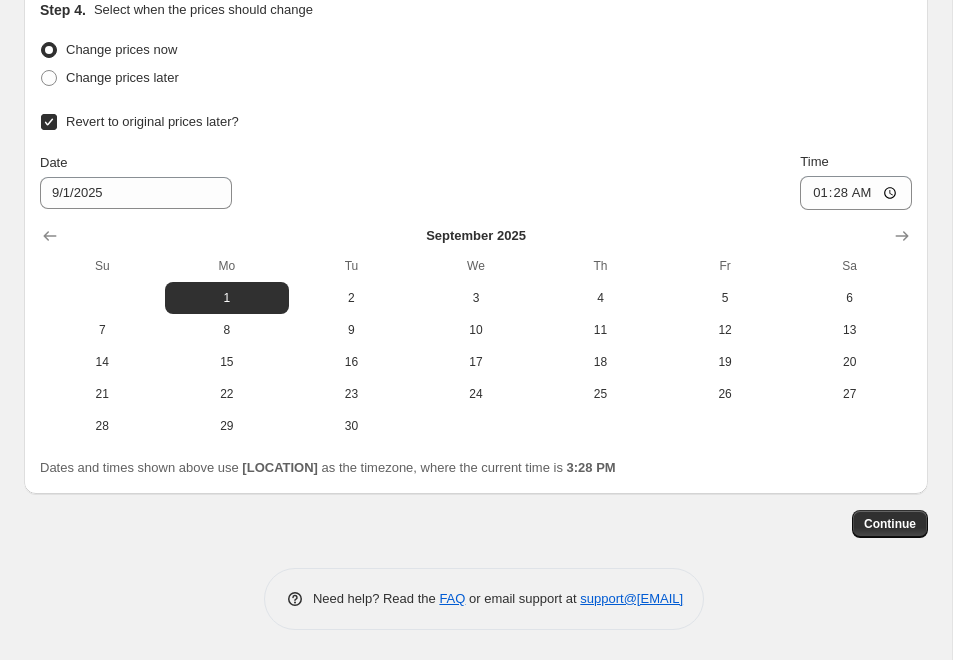 click on "Step 1. Optionally give your price change job a title (eg "March 30% off sale on boots") August promo PrimaCat Fresh 3.79€  1-31.8. - RERUN v2 This title is just for internal use, customers won't see it Step 2. Select how the prices should change Use bulk price change rules Set product prices individually Use CSV upload Price Change type Change the price to a certain amount Change the price by a certain amount Change the price by a certain percentage Change the price to the current compare at price (price before sale) Change the price by a certain amount relative to the compare at price Change the price by a certain percentage relative to the compare at price Don't change the price Change the price by a certain percentage relative to the cost per item Change price to certain cost margin Change the price to a certain amount Price change amount € 3.79 Compare at price What's the compare at price? Change type Change the compare at price to the current price (sale) Don't change the compare at price 4.69 € 2" at bounding box center [468, -517] 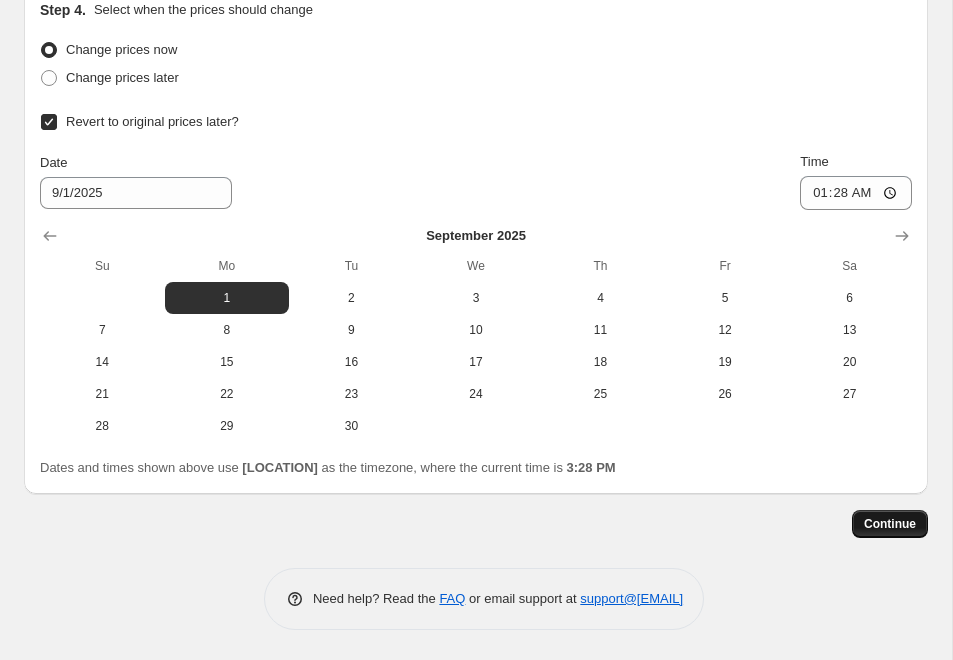 click on "Continue" at bounding box center [890, 524] 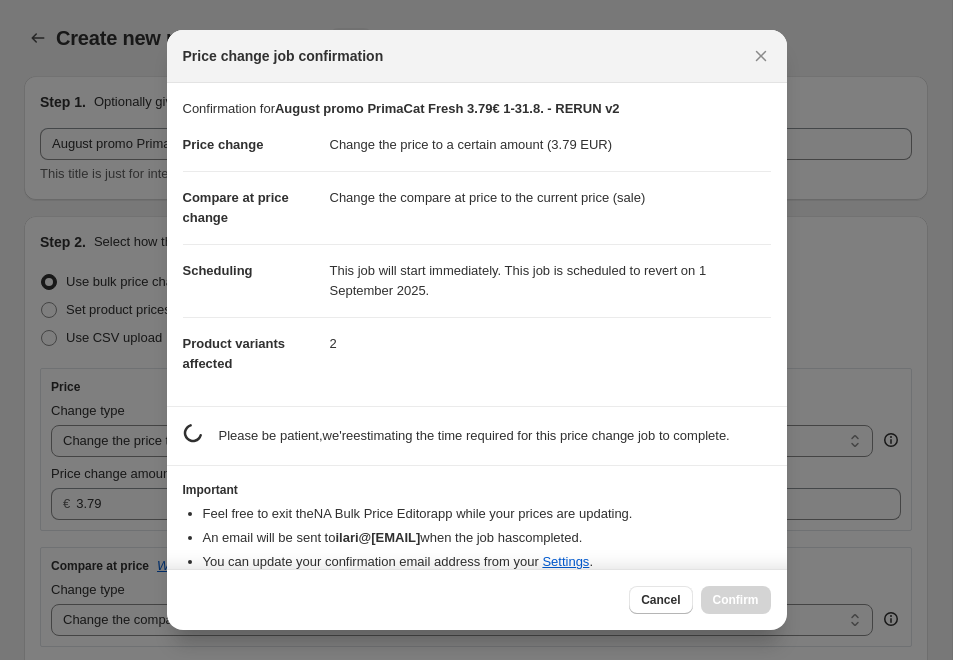 scroll, scrollTop: 0, scrollLeft: 0, axis: both 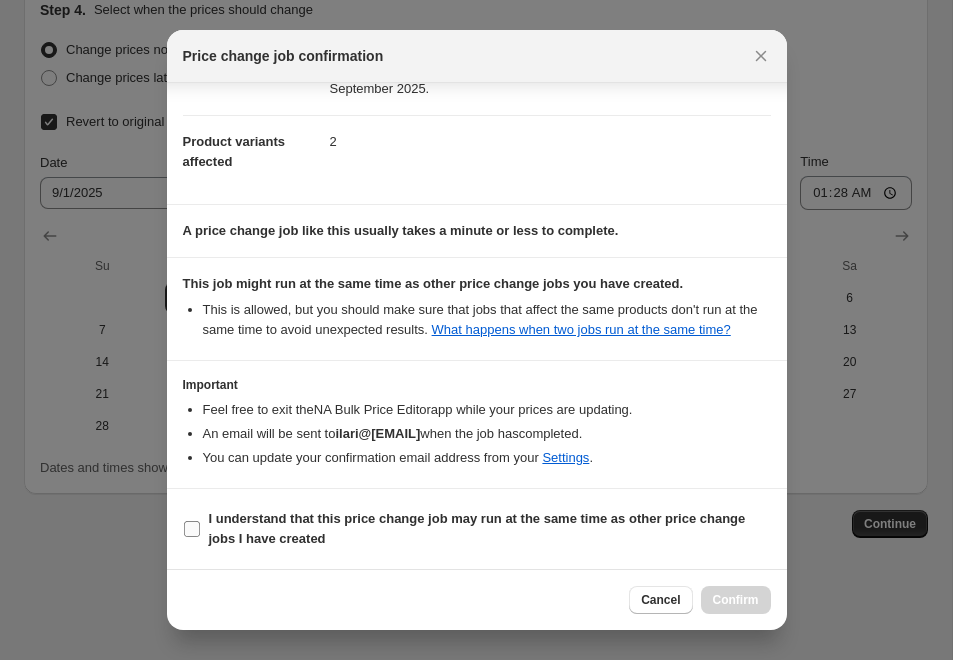 click on "I understand that this price change job may run at the same time as other price change jobs I have created" at bounding box center (477, 528) 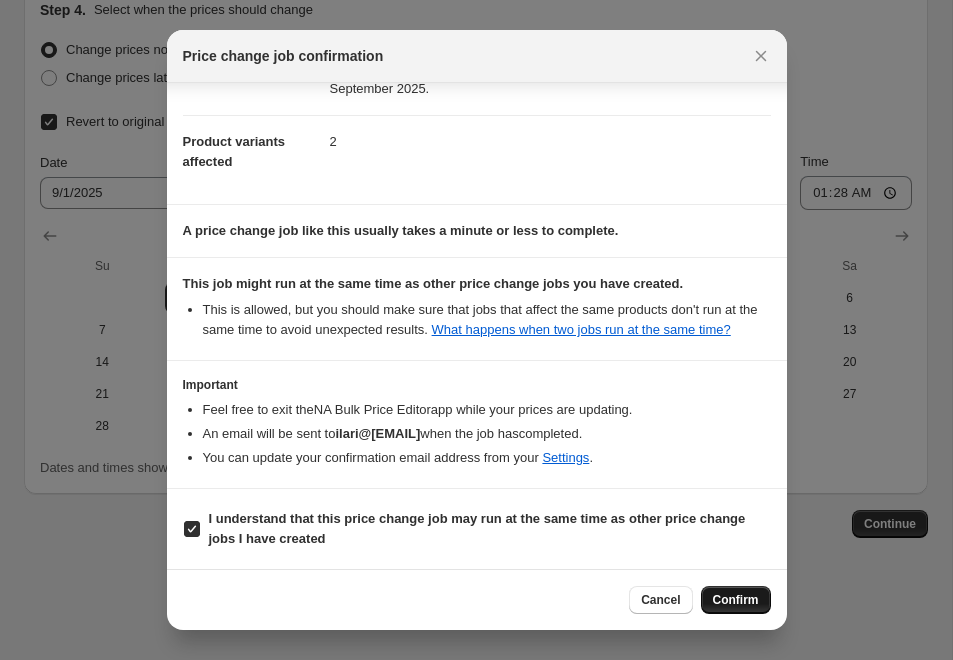 click on "Confirm" at bounding box center [736, 600] 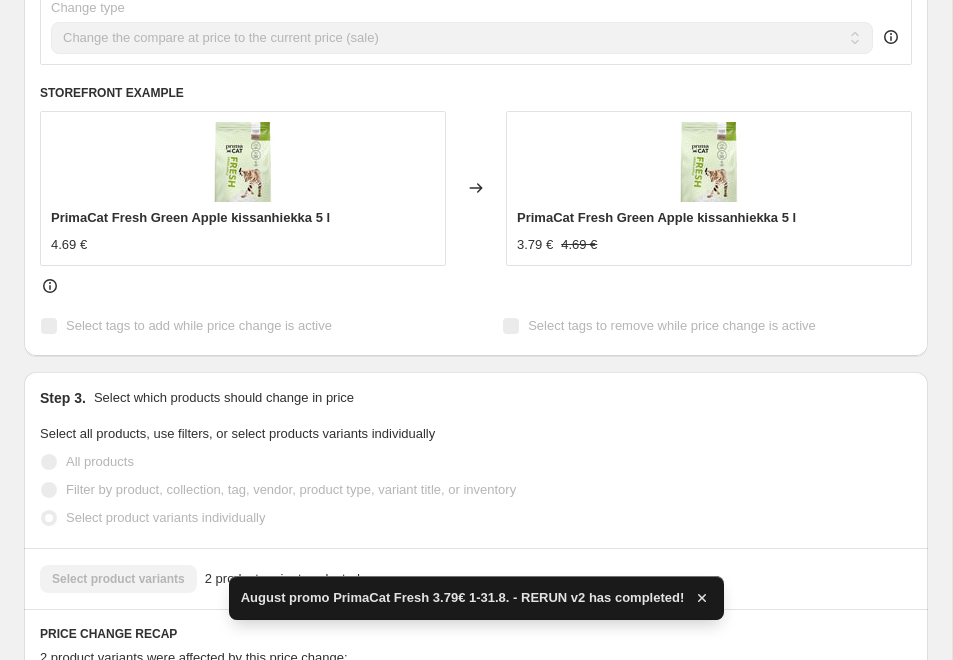 scroll, scrollTop: 879, scrollLeft: 0, axis: vertical 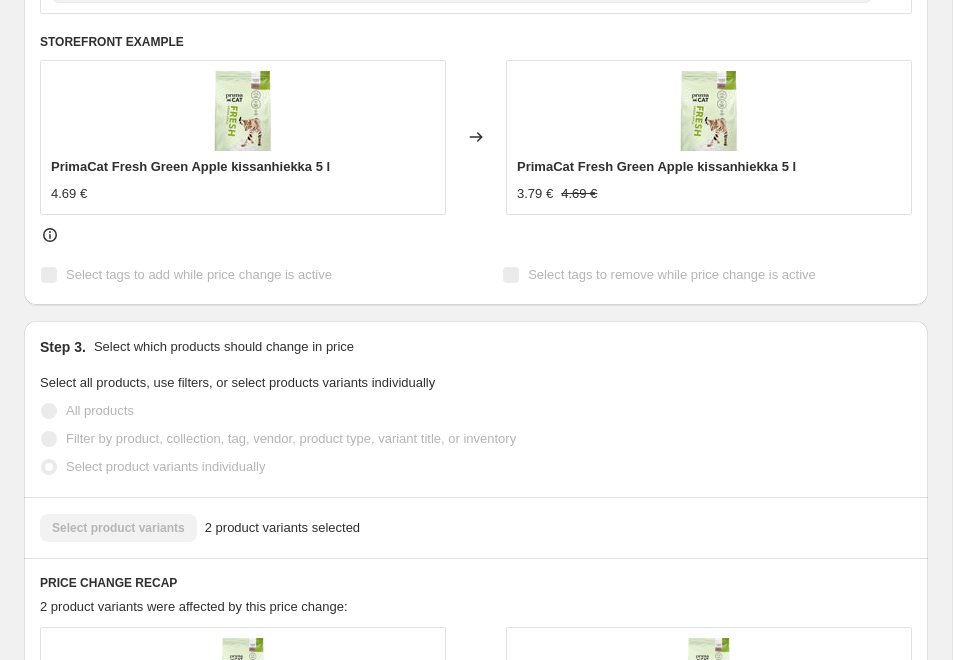 click on "PrimaCat Fresh Green Apple kissanhiekka 5 l" at bounding box center [656, 166] 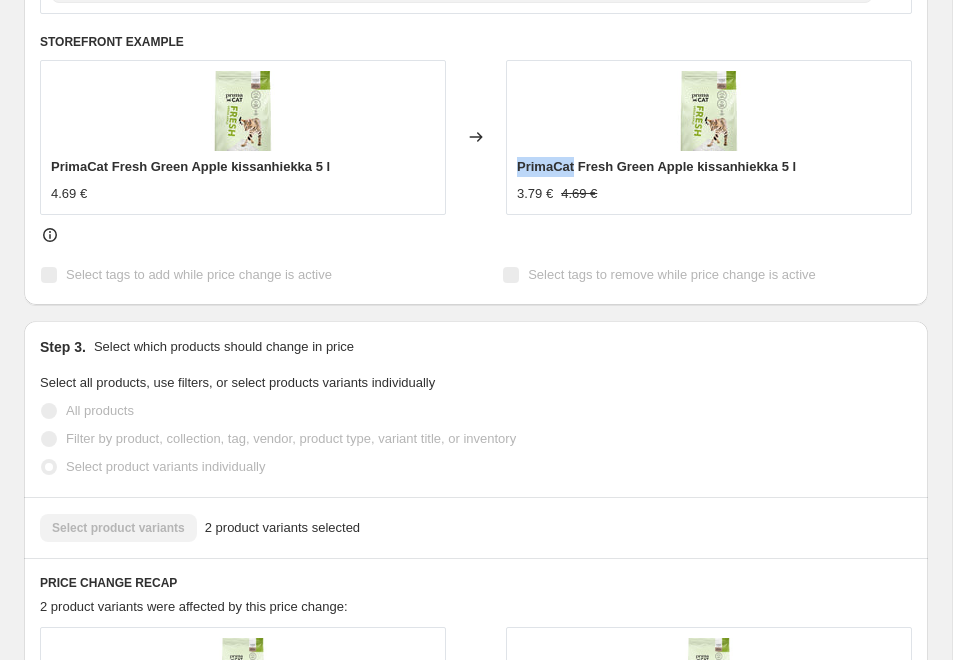 click on "PrimaCat Fresh Green Apple kissanhiekka 5 l" at bounding box center [656, 166] 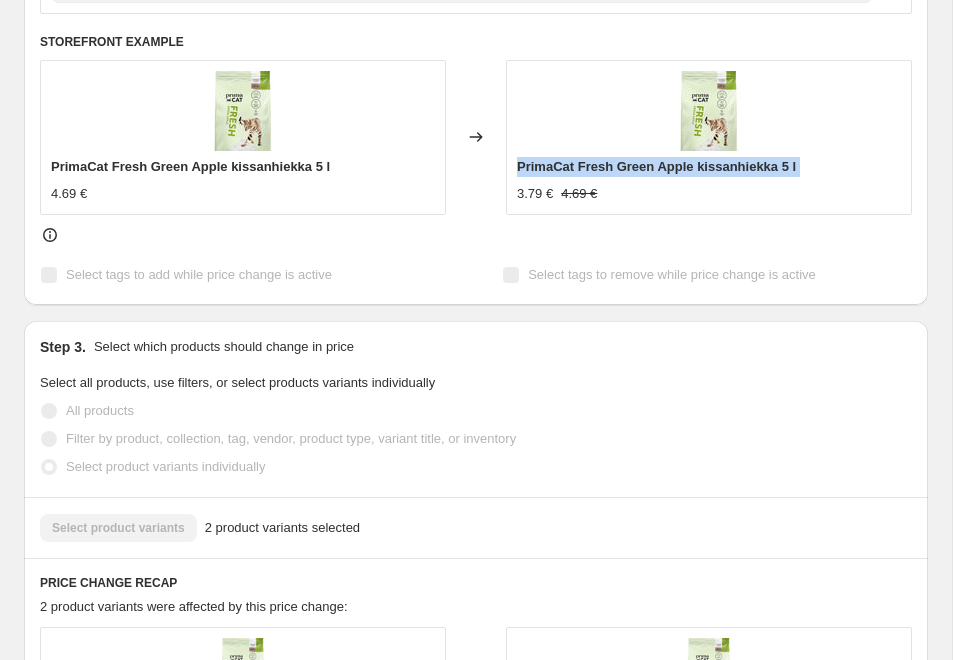 click on "PrimaCat Fresh Green Apple kissanhiekka 5 l" at bounding box center (656, 166) 